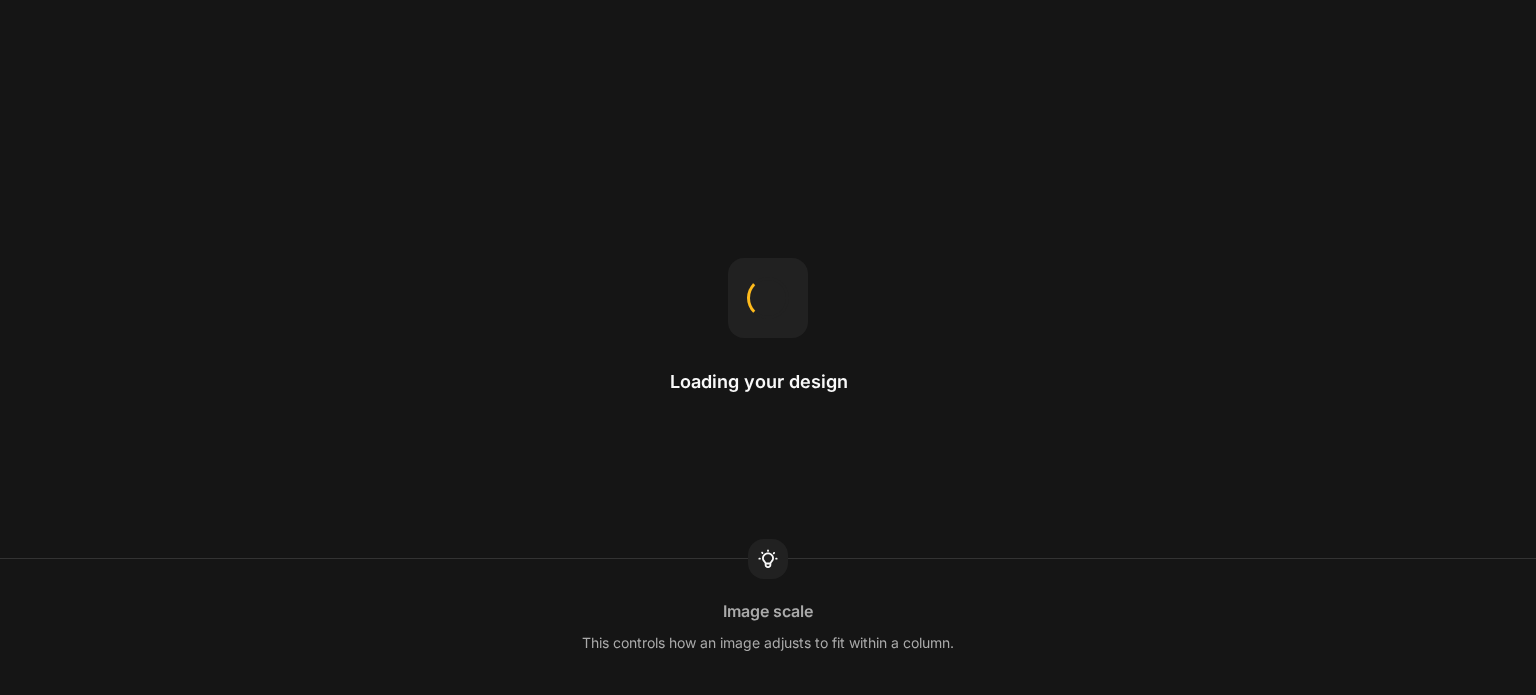 scroll, scrollTop: 0, scrollLeft: 0, axis: both 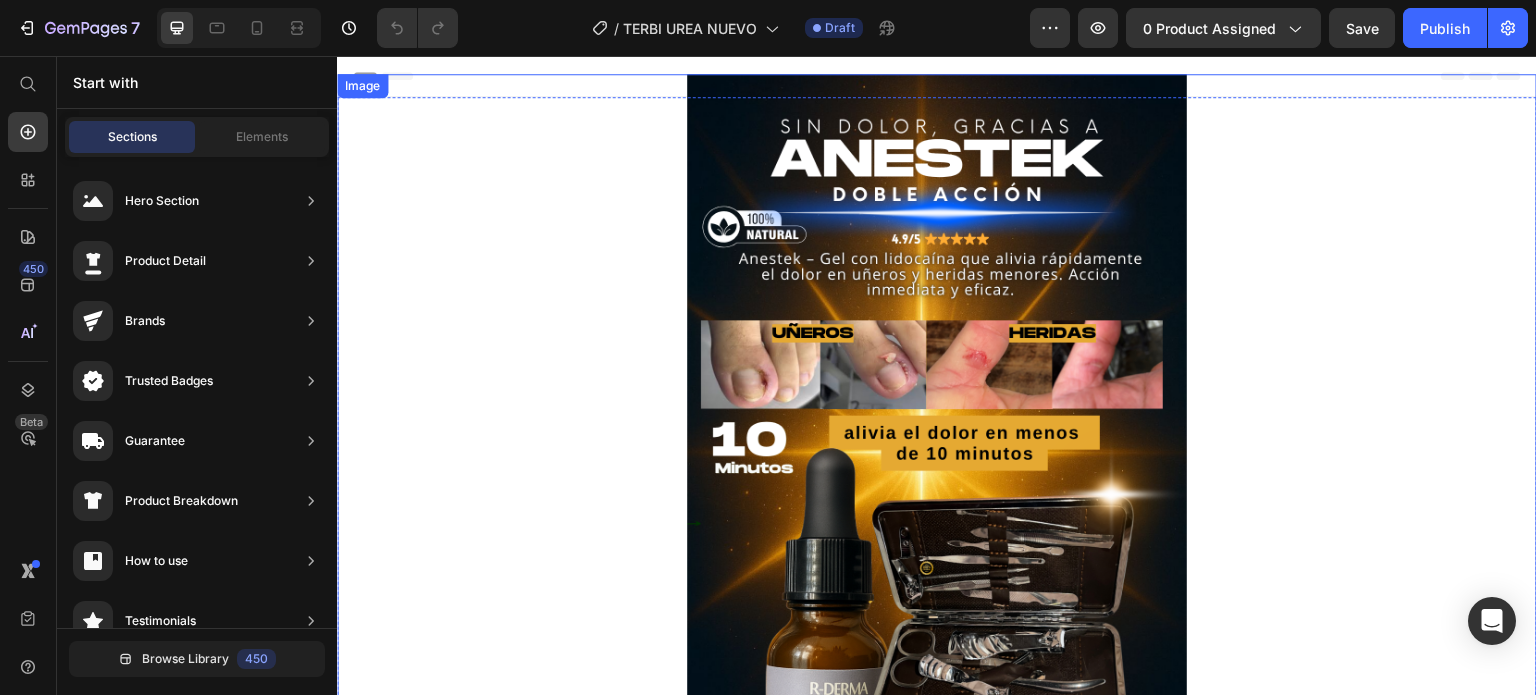 click at bounding box center (937, 467) 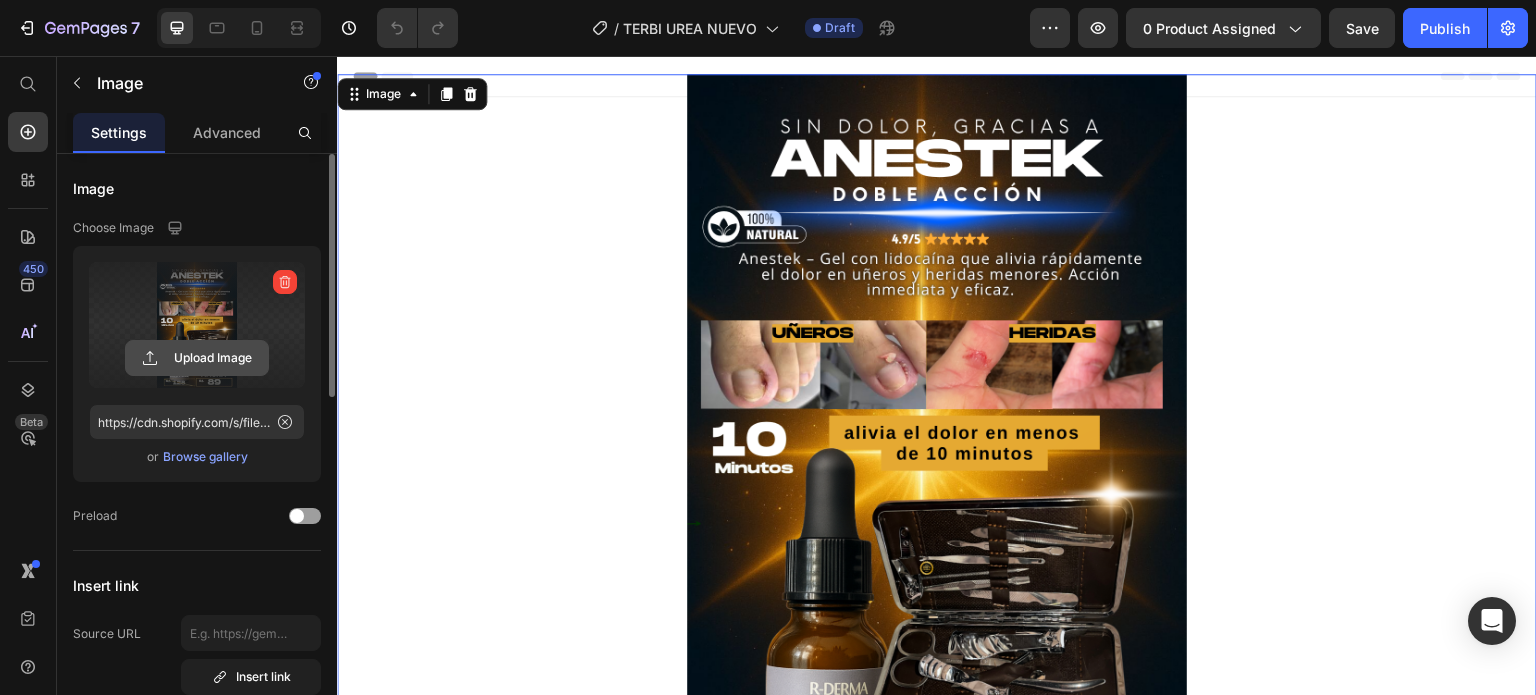 click 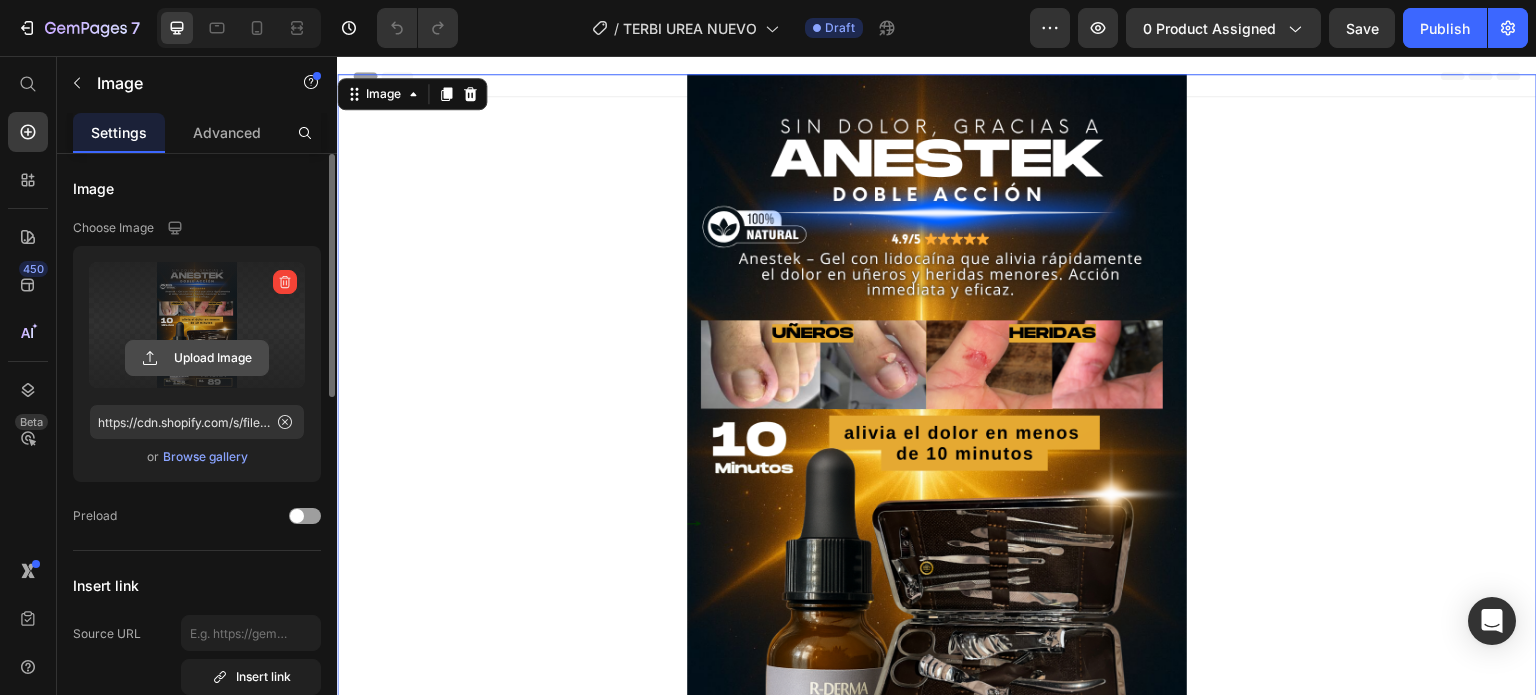 click 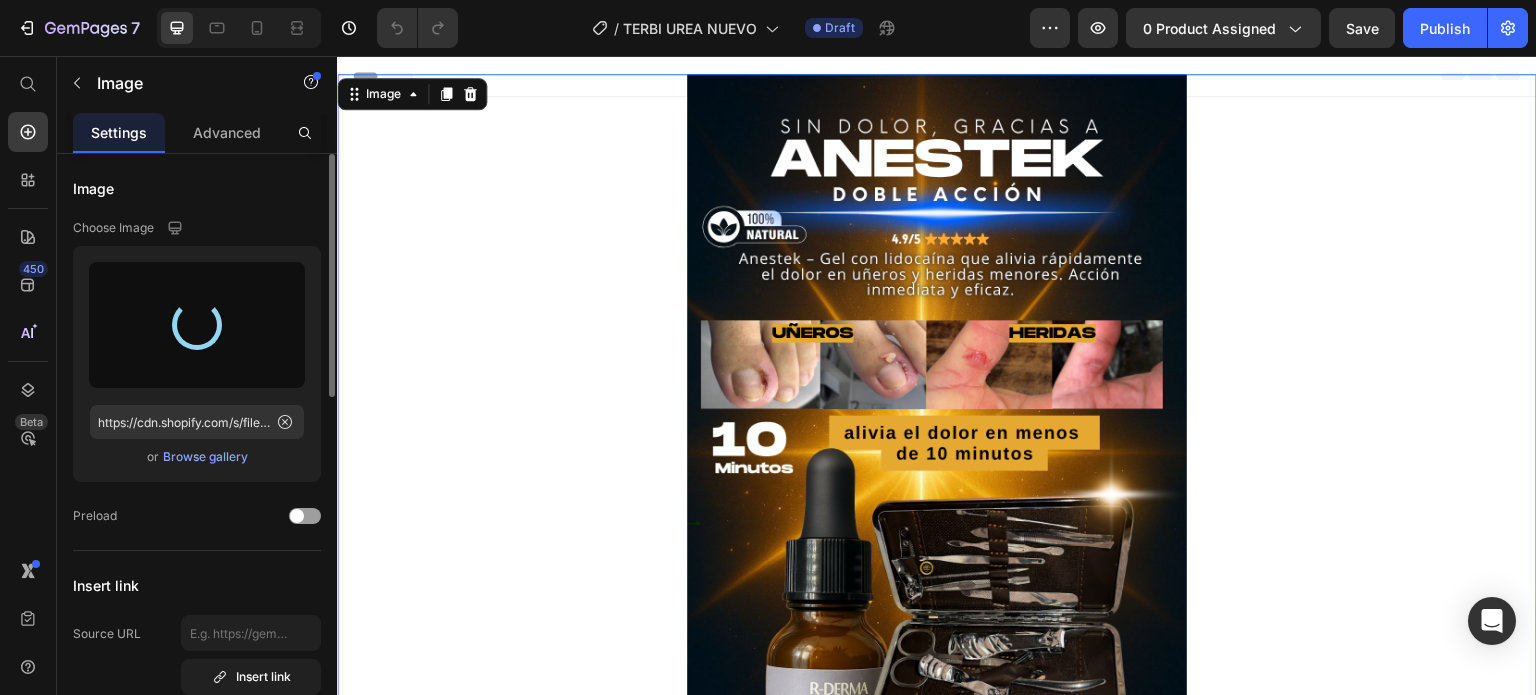 type on "https://cdn.shopify.com/s/files/1/0580/6447/0112/files/gempages_519370392620499856-1daa9cec-4241-4f4b-94aa-9d514f7c81fa.png" 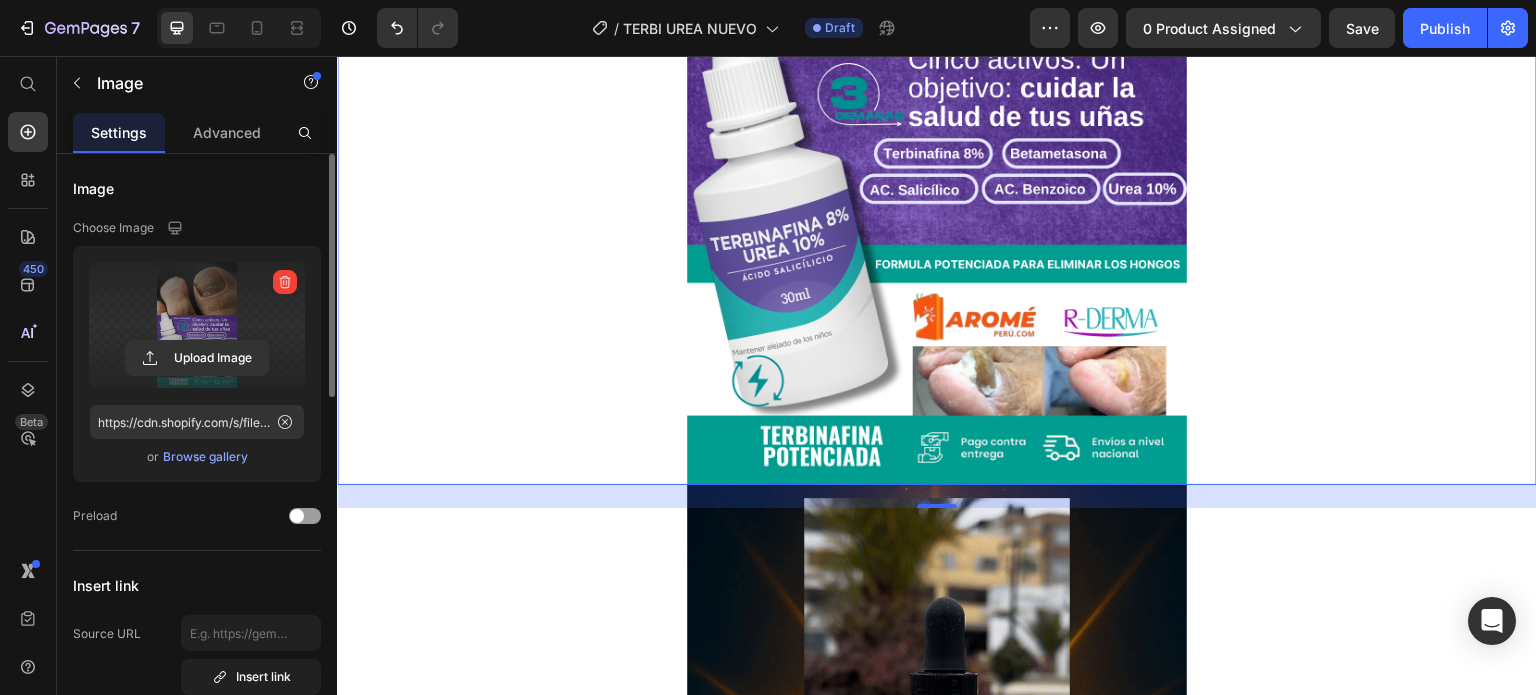 scroll, scrollTop: 380, scrollLeft: 0, axis: vertical 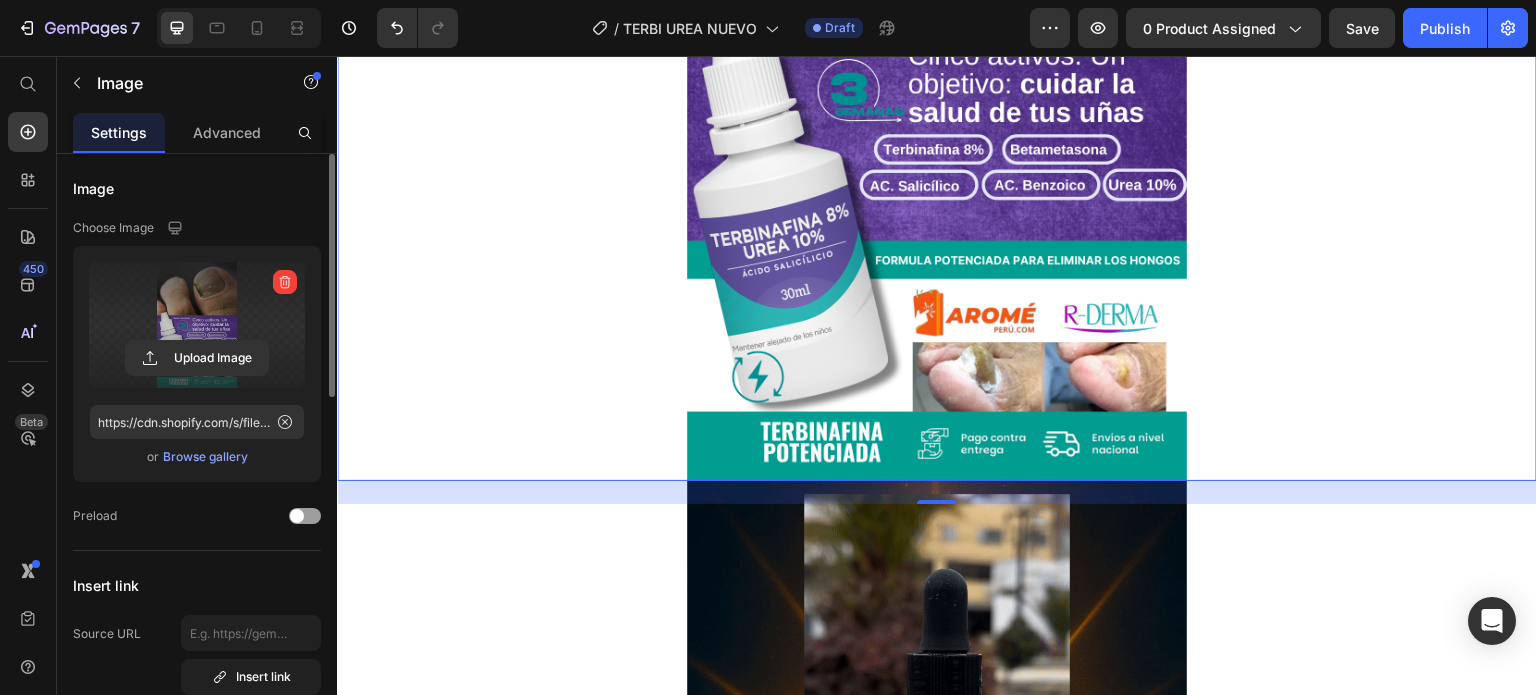 click at bounding box center (937, 87) 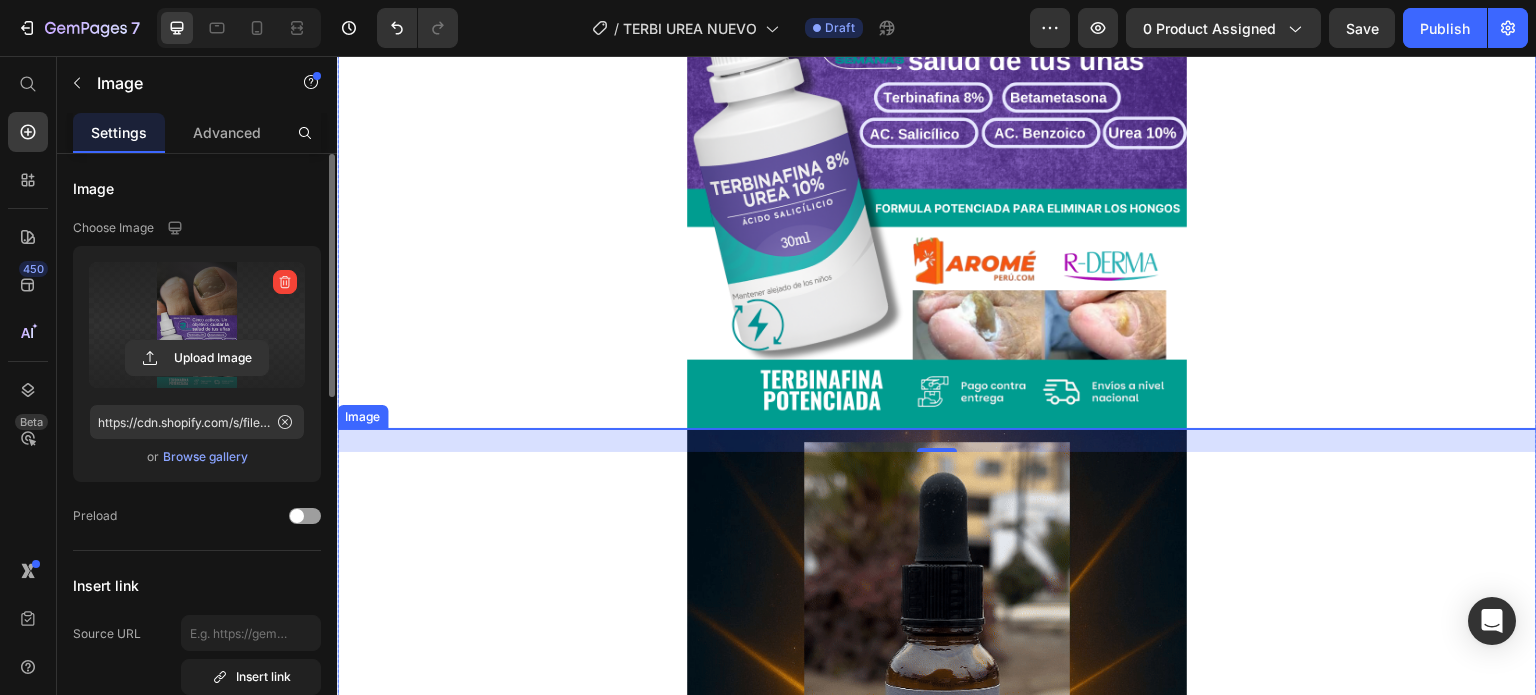scroll, scrollTop: 422, scrollLeft: 0, axis: vertical 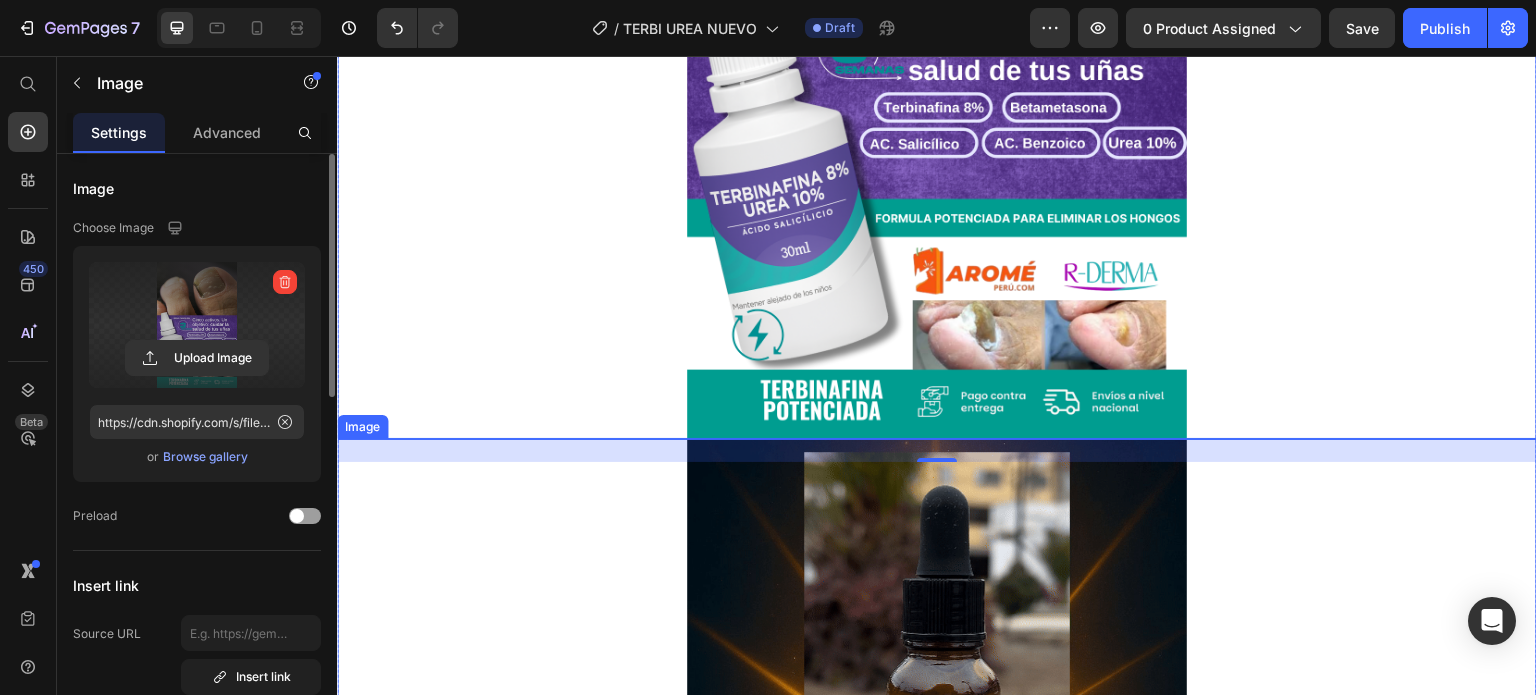 click at bounding box center [937, 689] 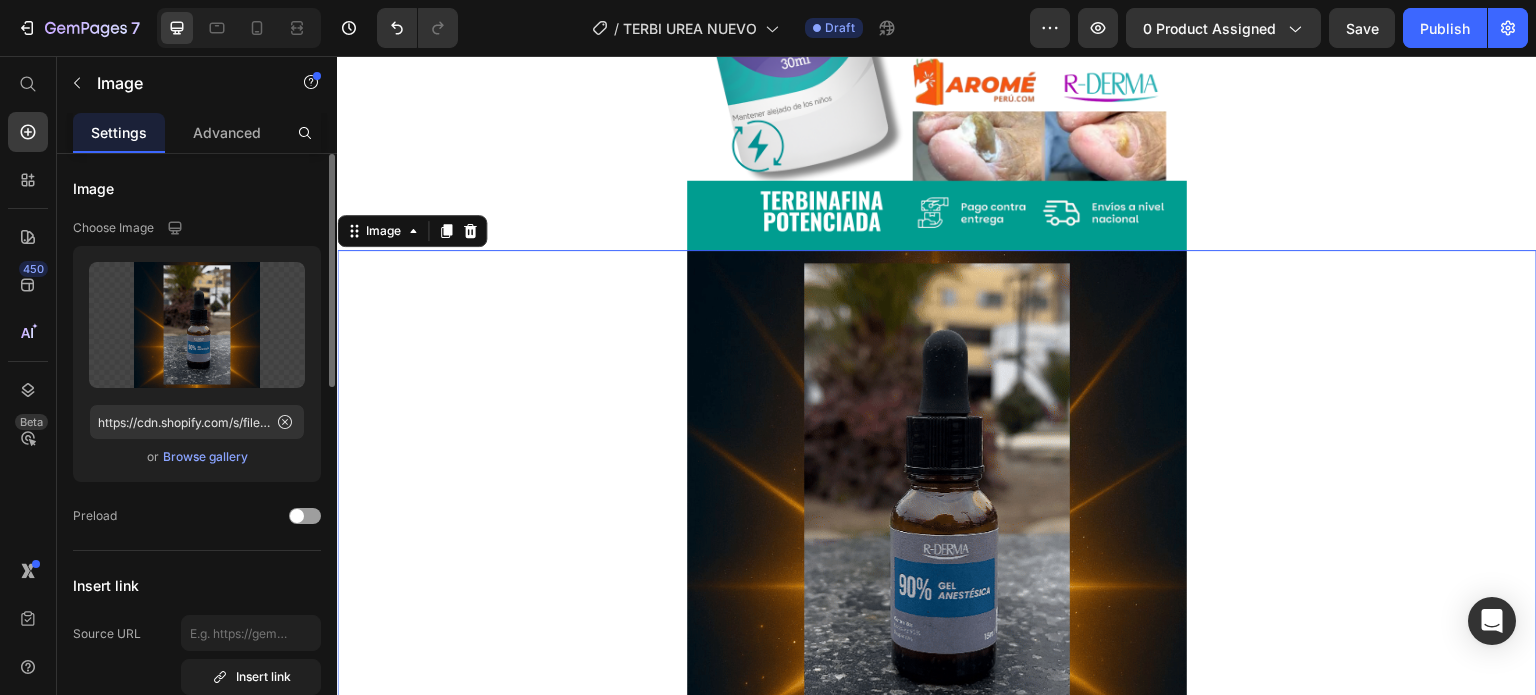 scroll, scrollTop: 626, scrollLeft: 0, axis: vertical 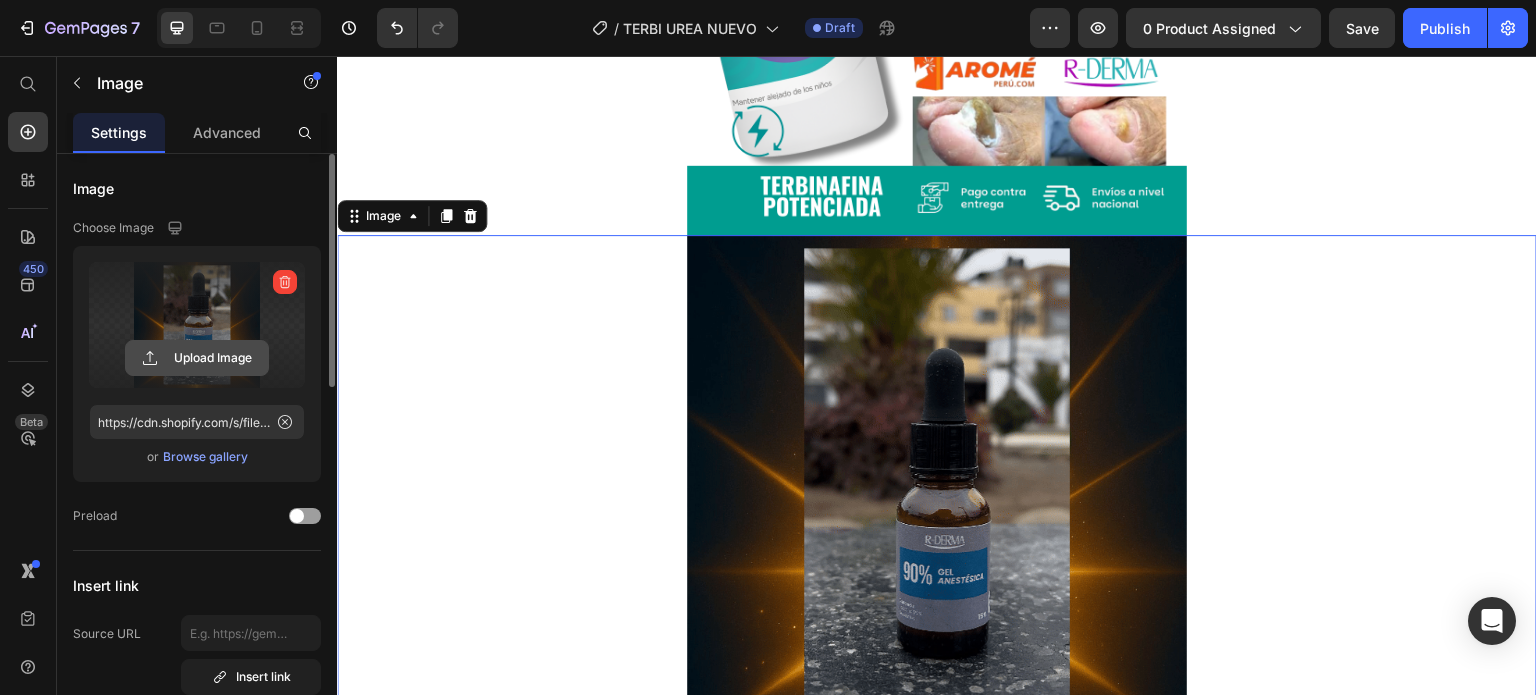 click 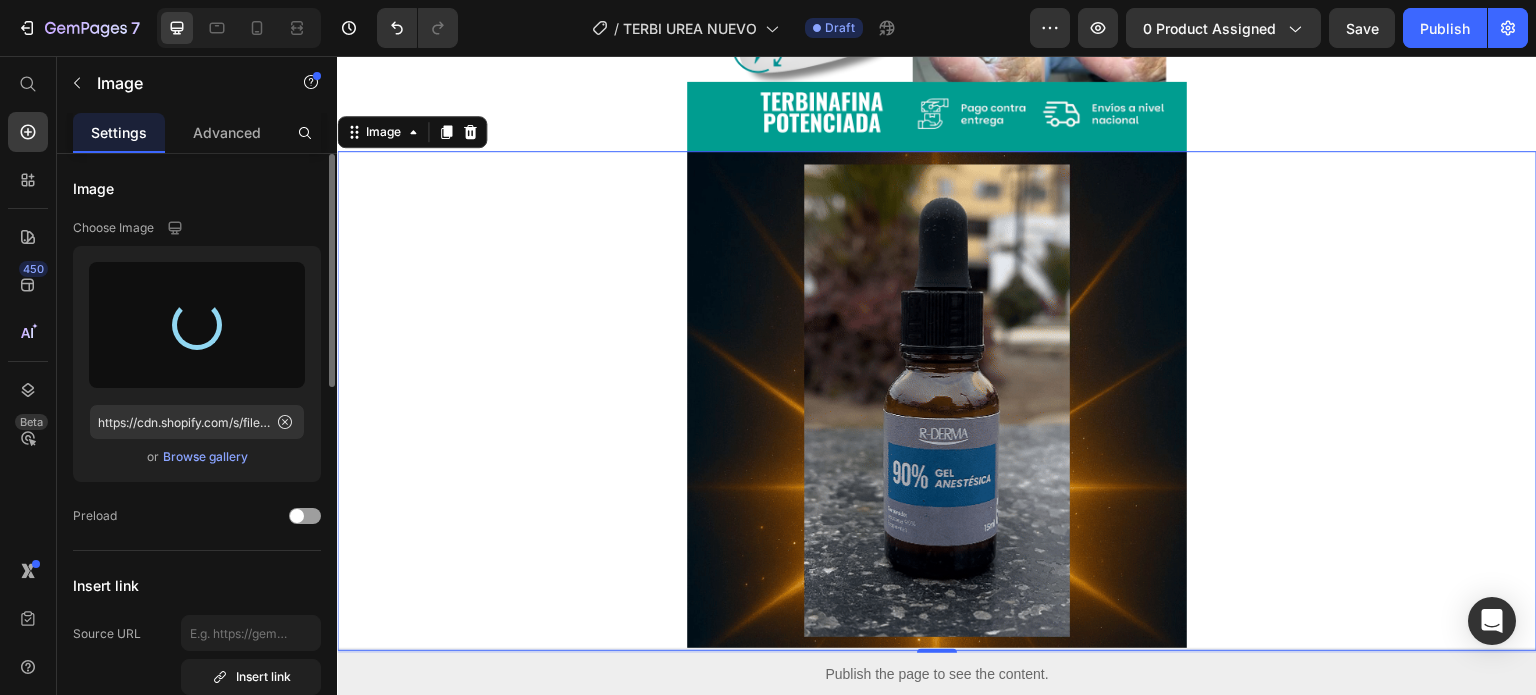 scroll, scrollTop: 738, scrollLeft: 0, axis: vertical 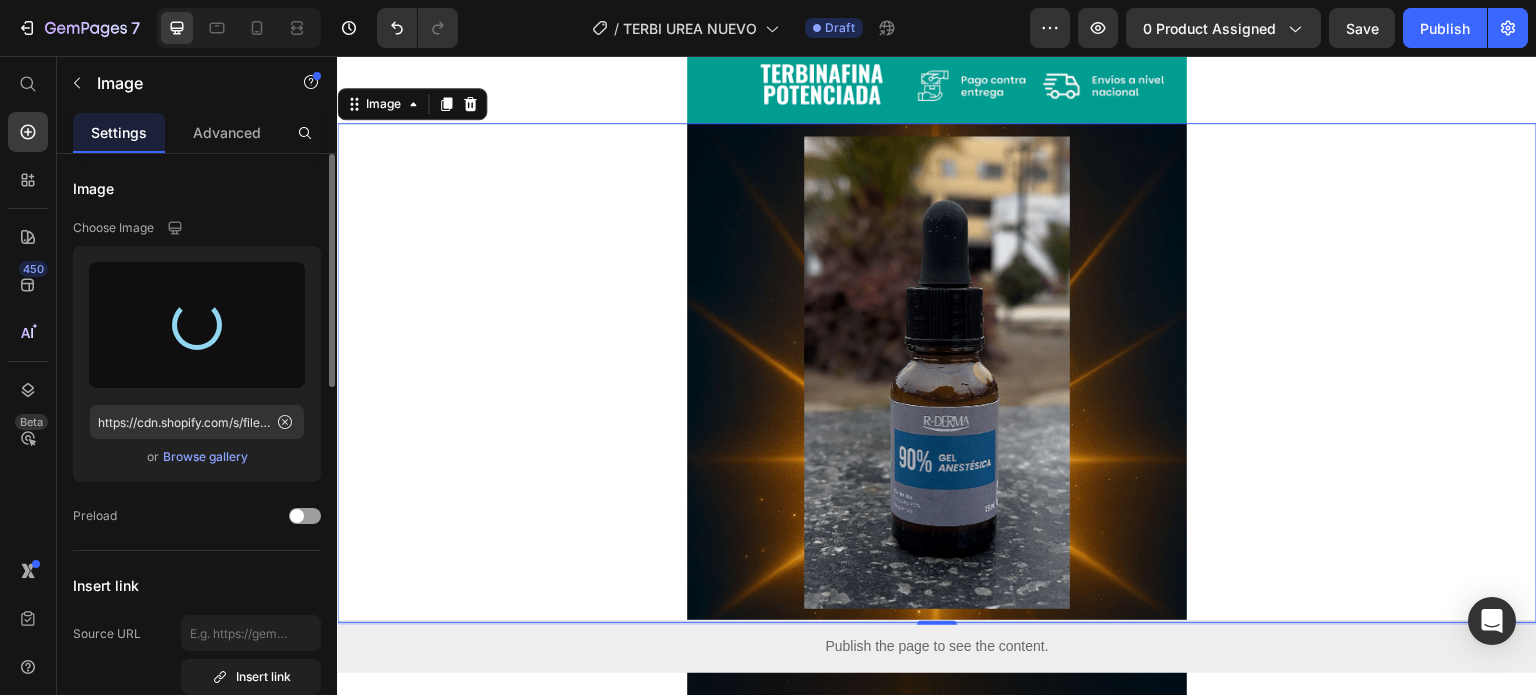type on "https://cdn.shopify.com/s/files/1/0580/6447/0112/files/gempages_519370392620499856-bc06958c-afee-4499-a264-1df430099e64.gif" 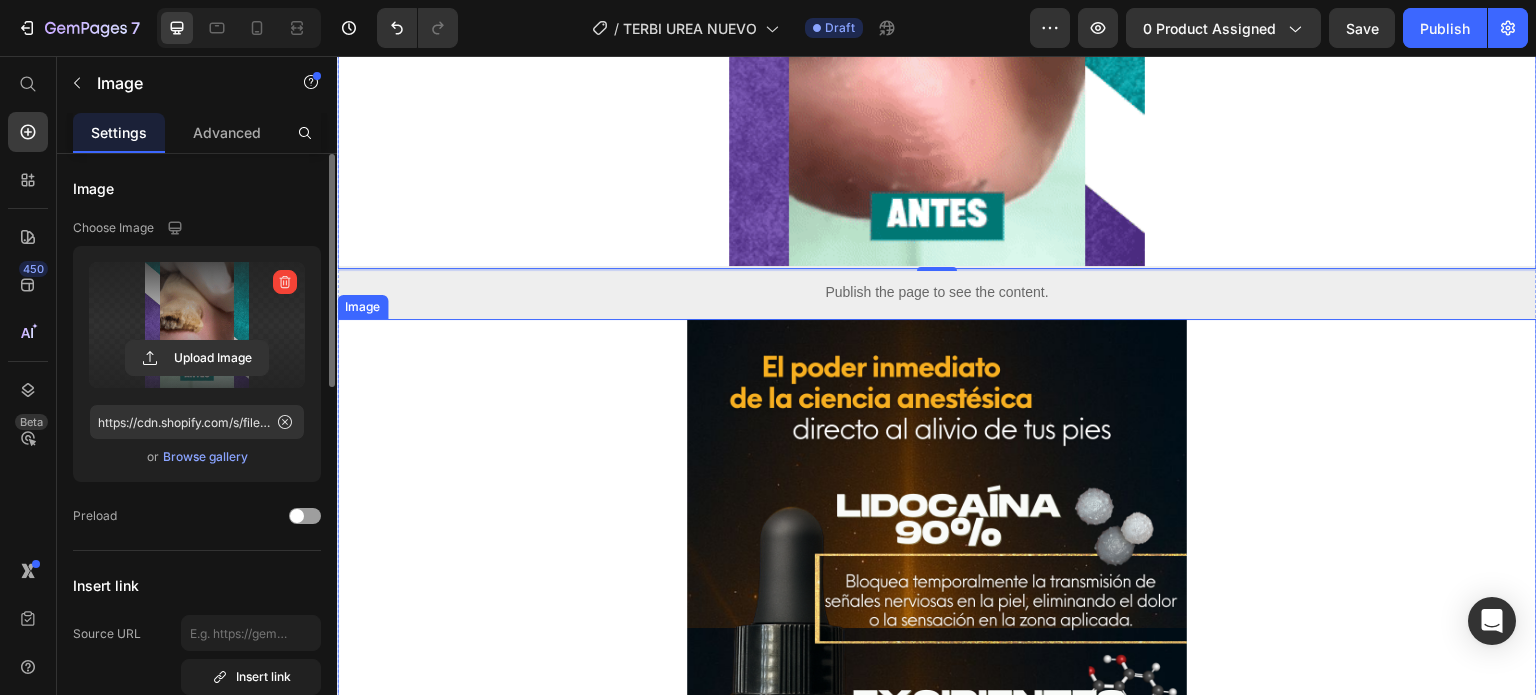 click at bounding box center [937, 712] 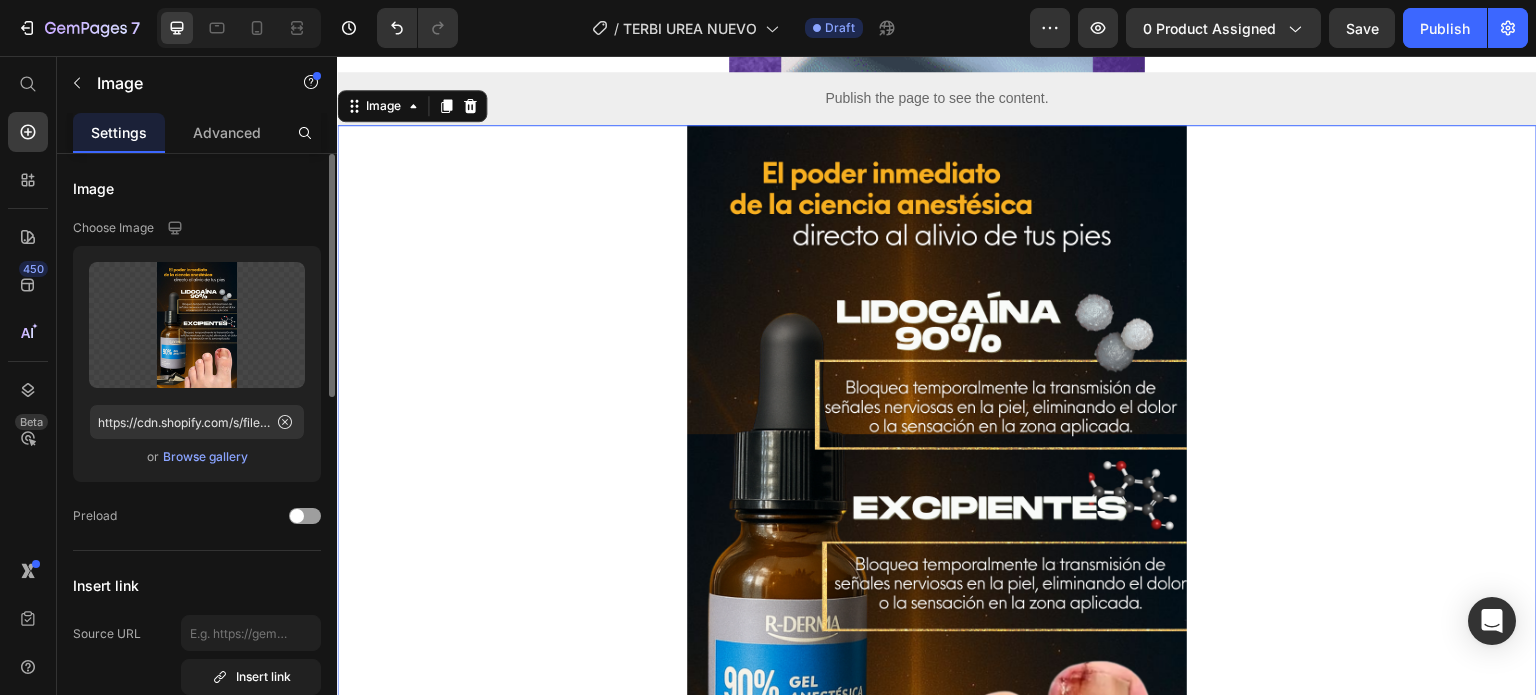scroll, scrollTop: 1287, scrollLeft: 0, axis: vertical 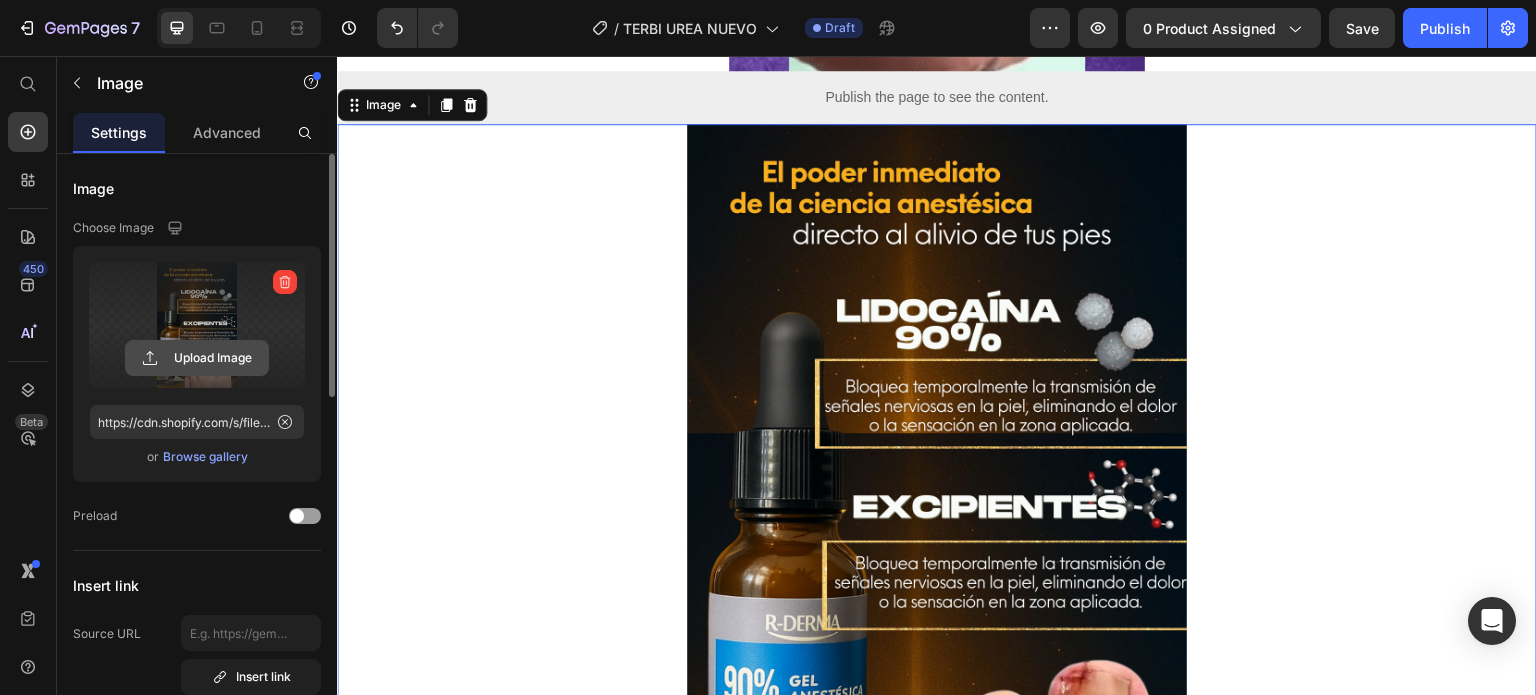 click 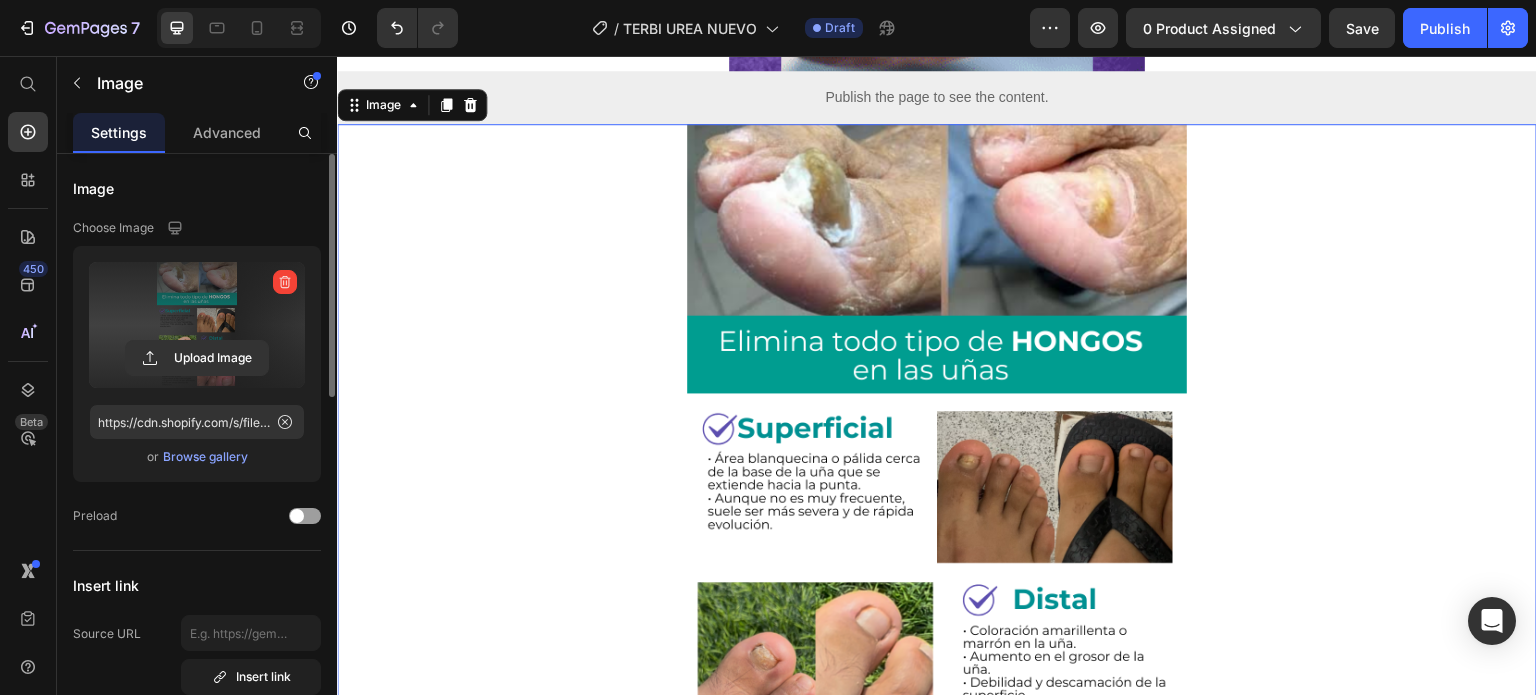 type on "https://cdn.shopify.com/s/files/1/0580/6447/0112/files/gempages_519370392620499856-88a6771f-bb84-4cb4-af5c-a732ae939fcc.png" 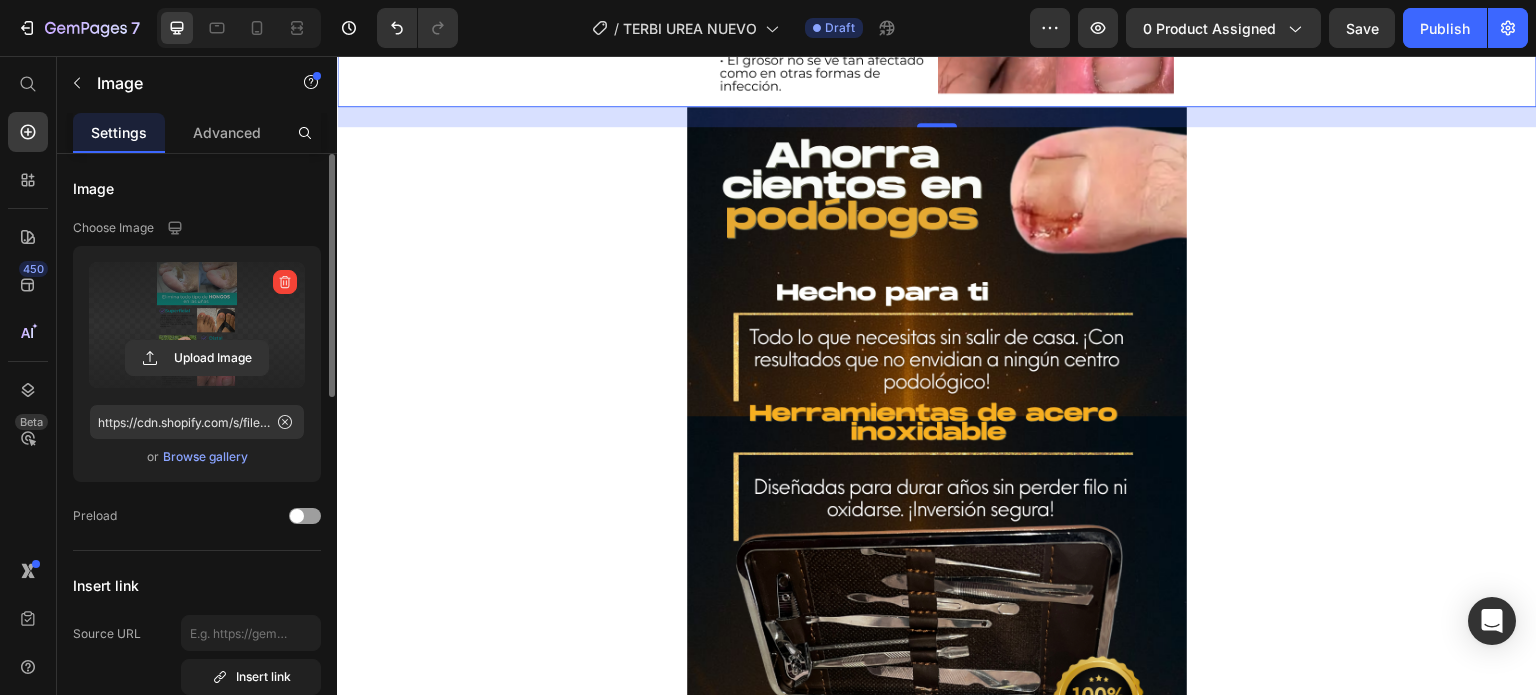 scroll, scrollTop: 2112, scrollLeft: 0, axis: vertical 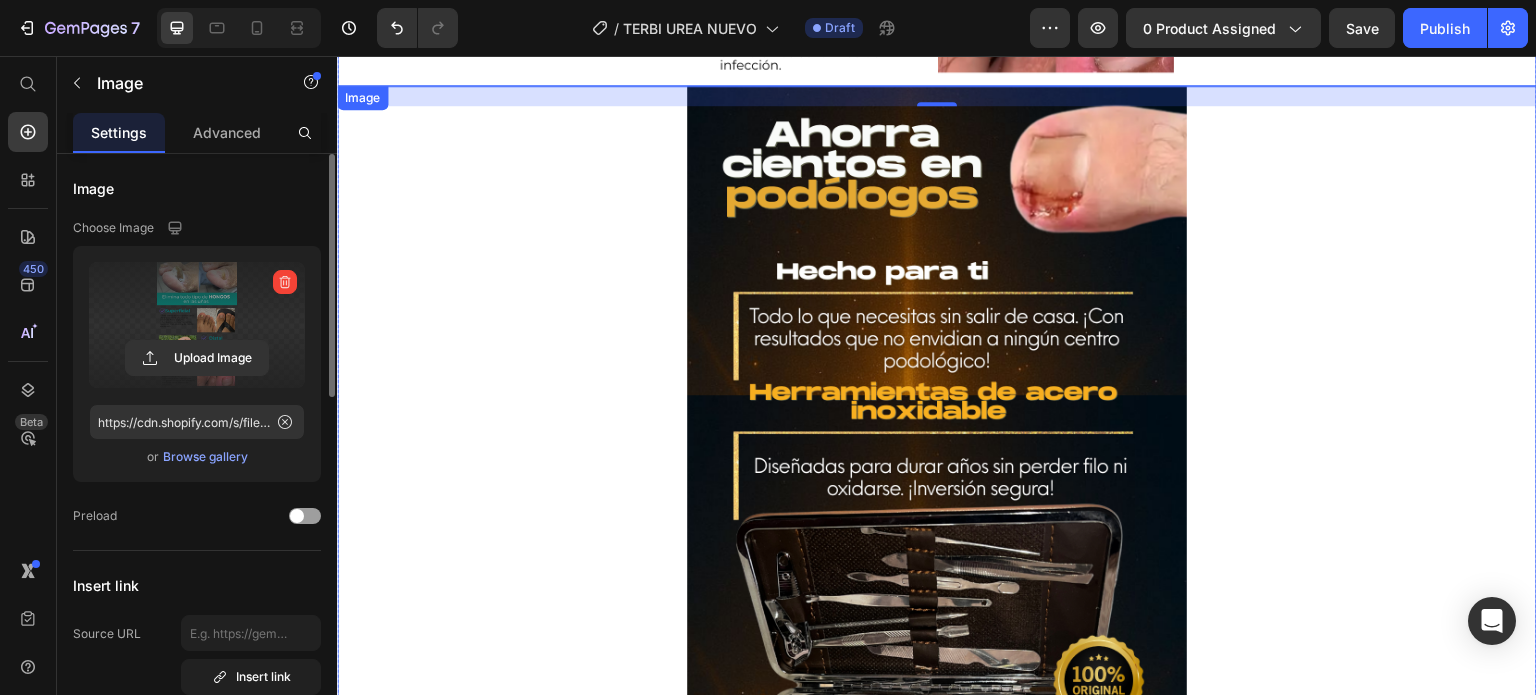 click at bounding box center (937, 479) 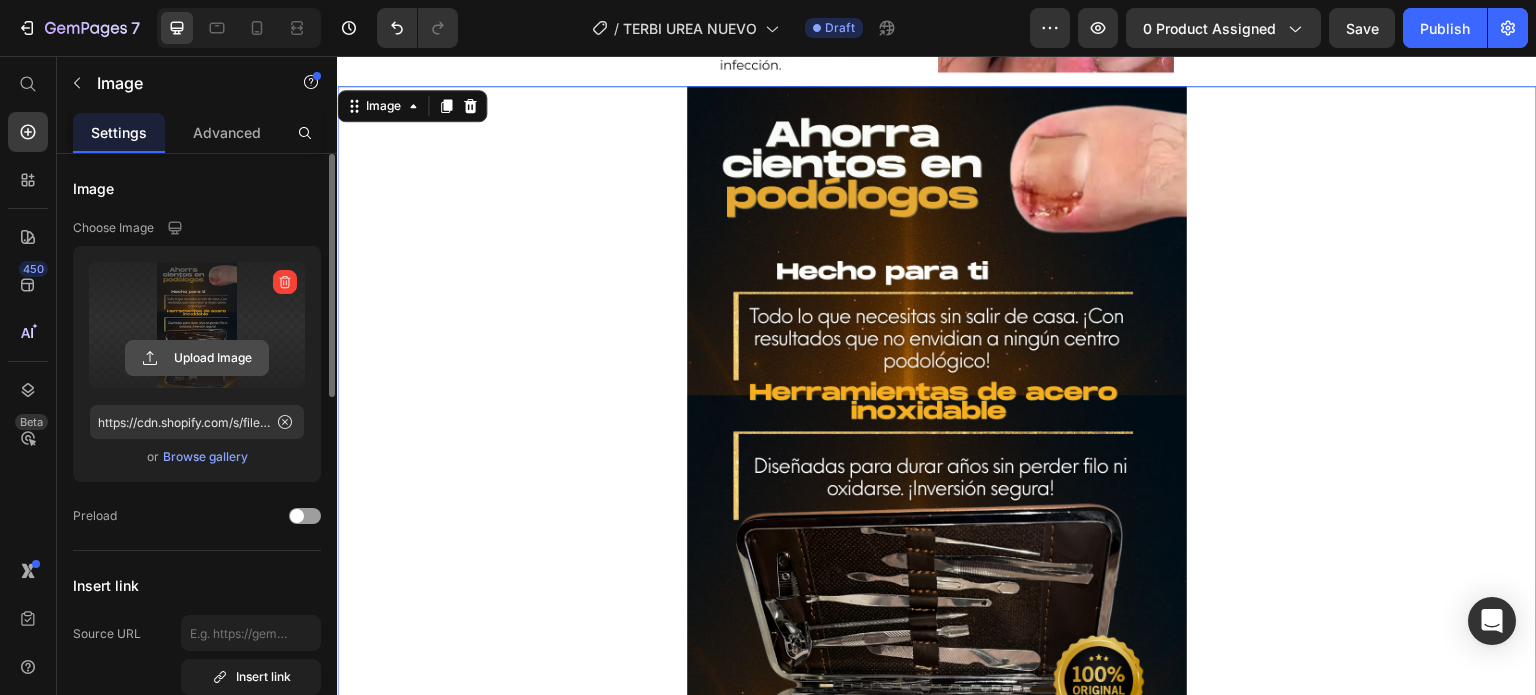 click 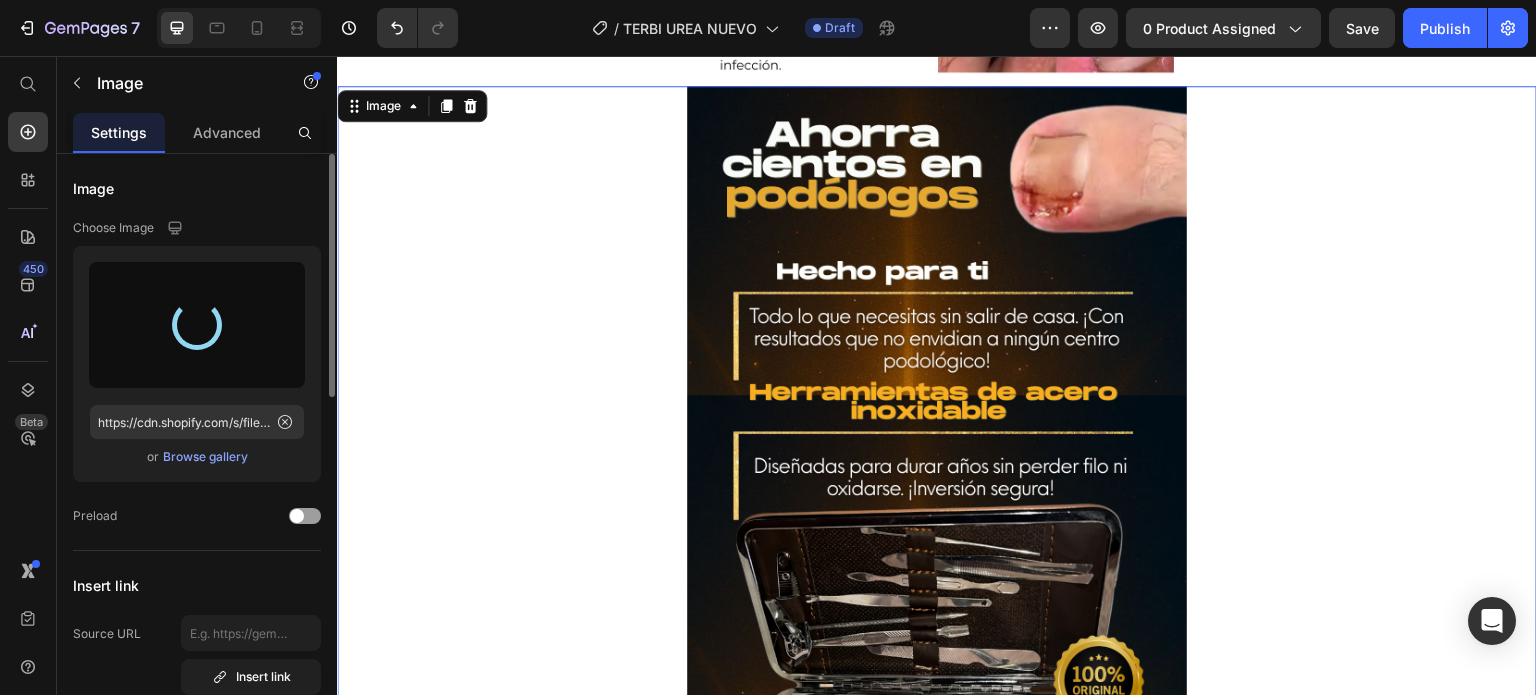 type on "https://cdn.shopify.com/s/files/1/0580/6447/0112/files/gempages_519370392620499856-87b27409-76e5-4d5b-8412-14870d1021f8.png" 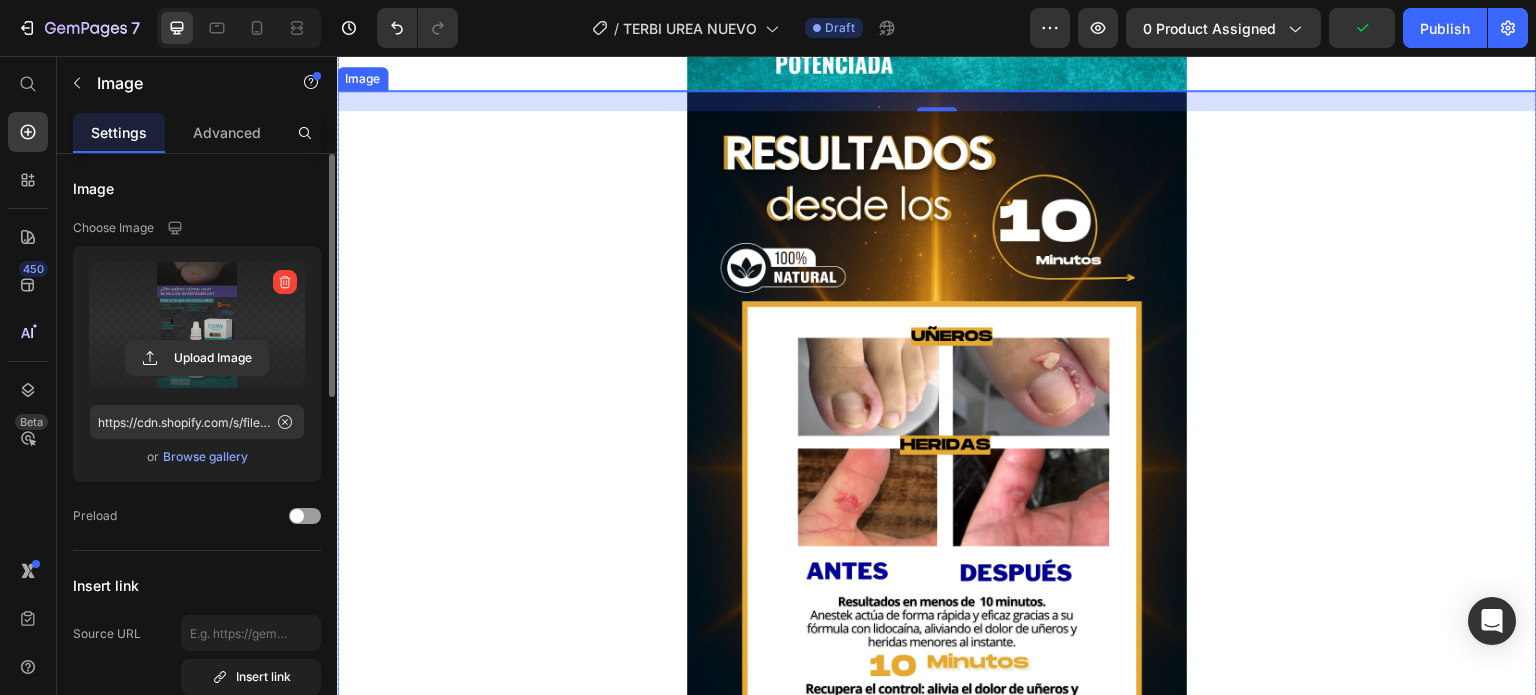 scroll, scrollTop: 2903, scrollLeft: 0, axis: vertical 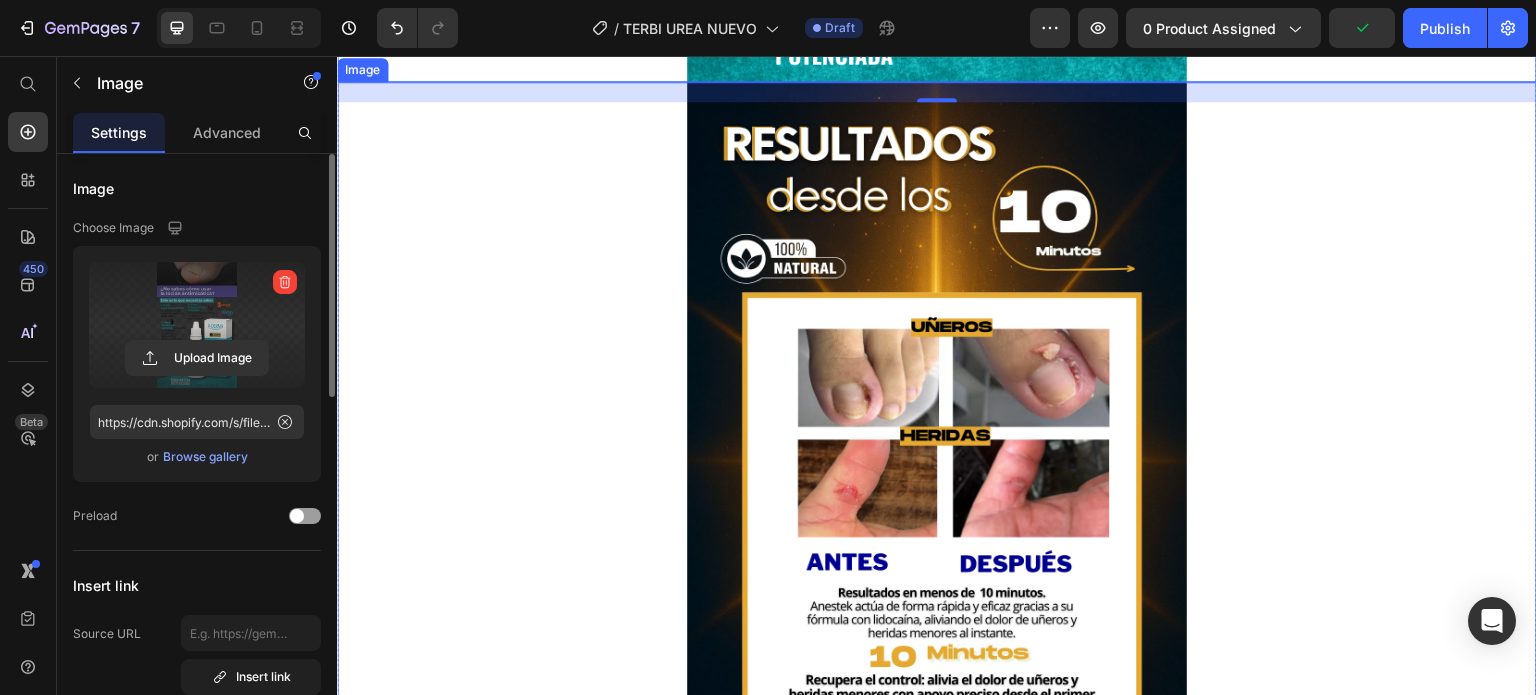 click at bounding box center (937, 475) 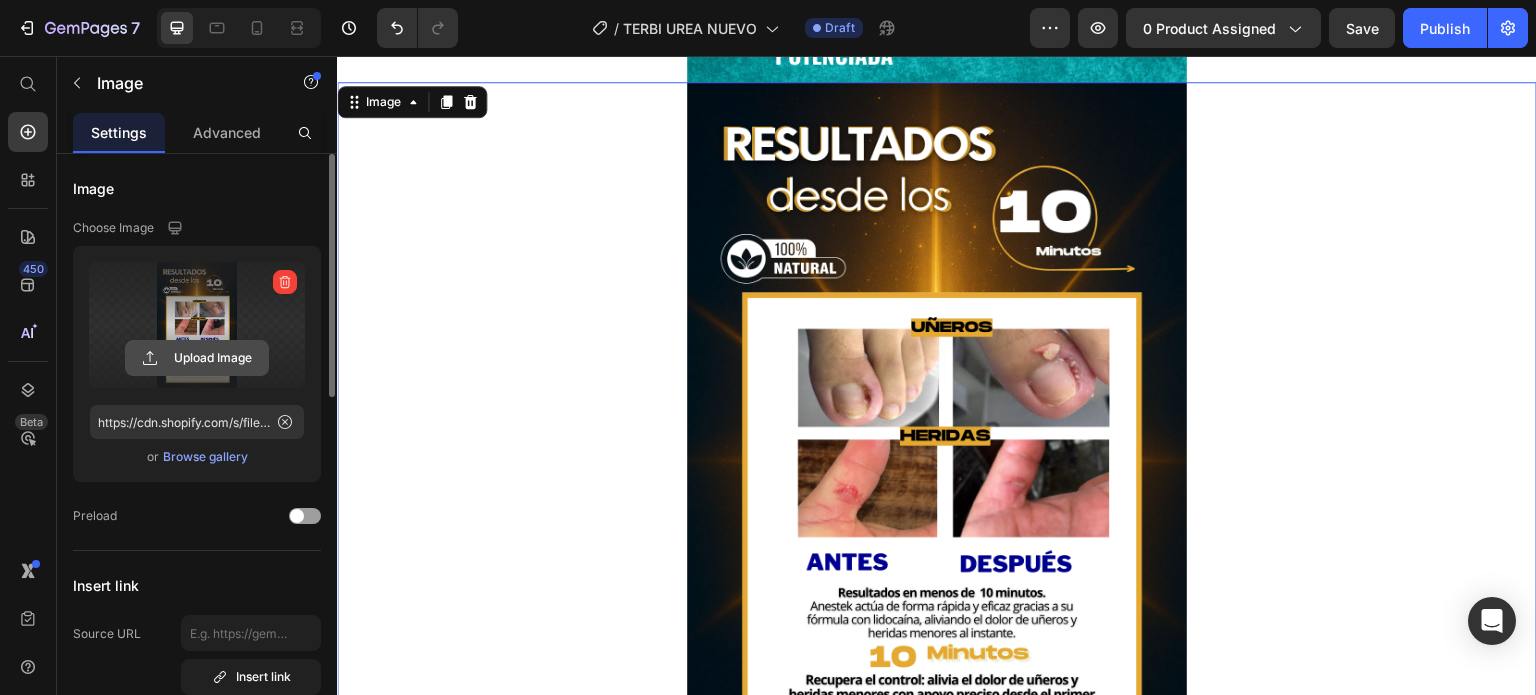 click 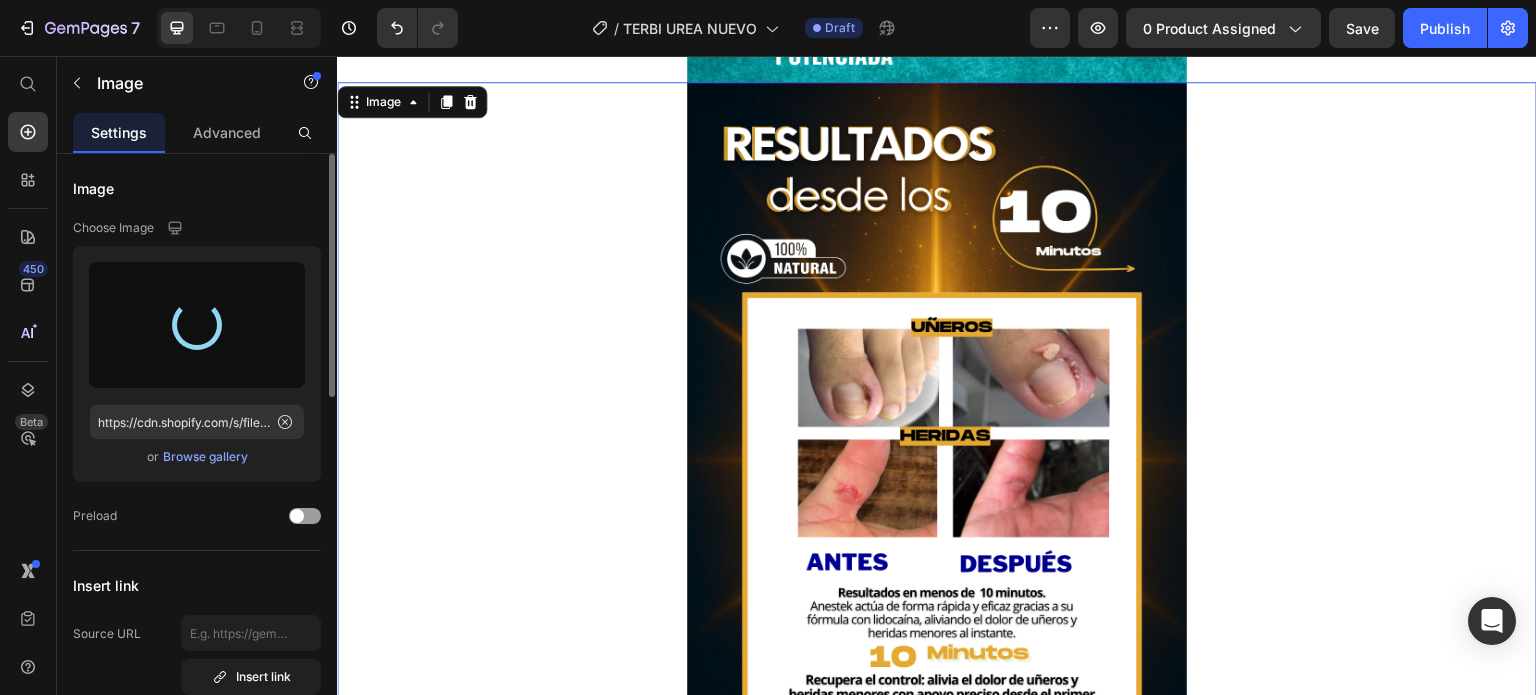 type on "https://cdn.shopify.com/s/files/1/0580/6447/0112/files/gempages_519370392620499856-907e404e-565b-4fe0-8730-523a66beba6d.png" 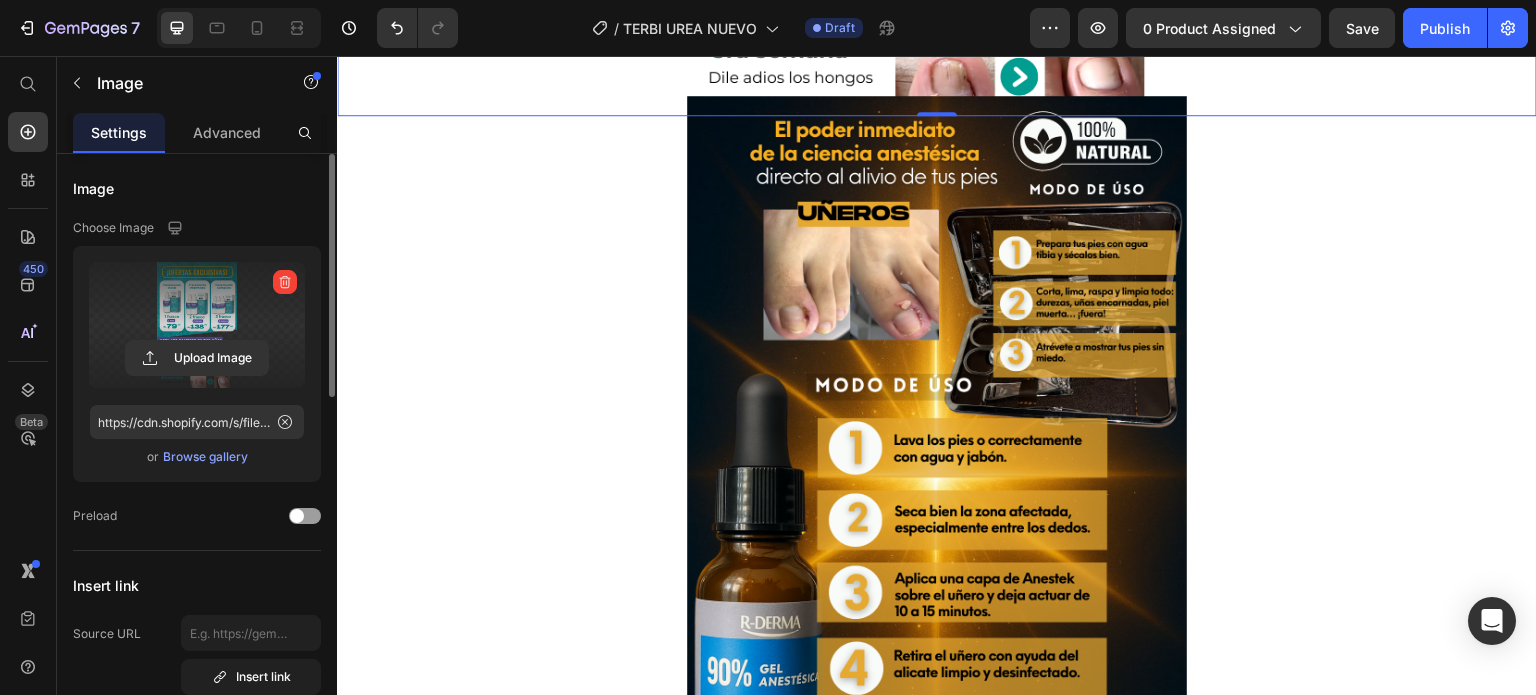 scroll, scrollTop: 3684, scrollLeft: 0, axis: vertical 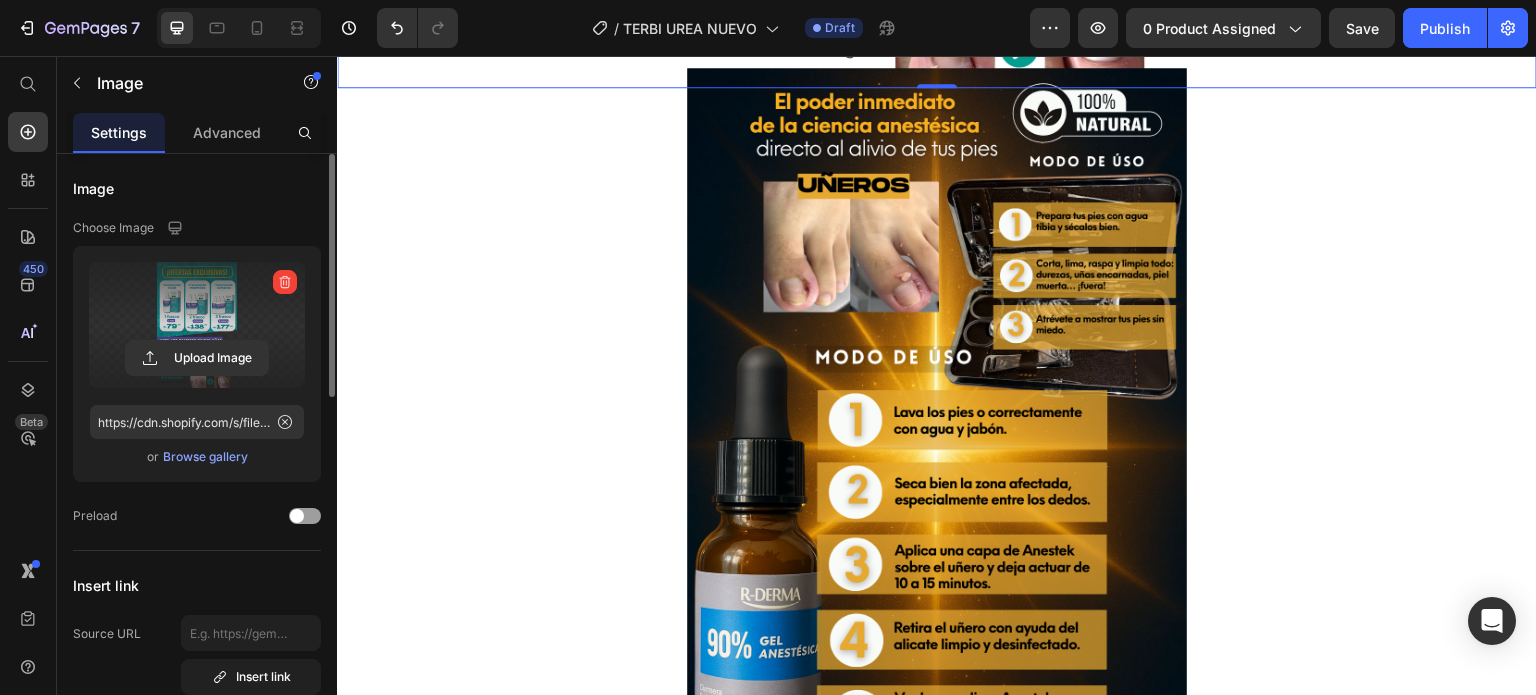 click at bounding box center (937, 461) 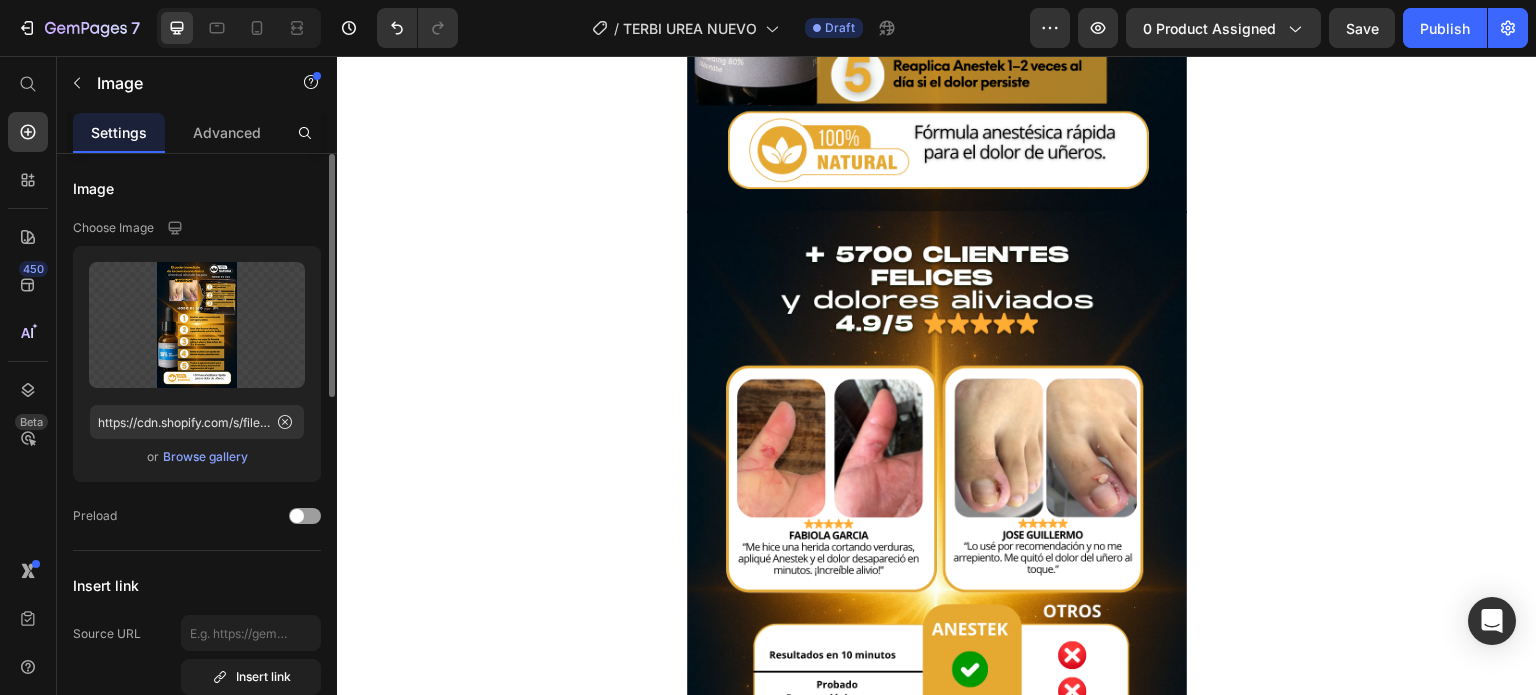 scroll, scrollTop: 5076, scrollLeft: 0, axis: vertical 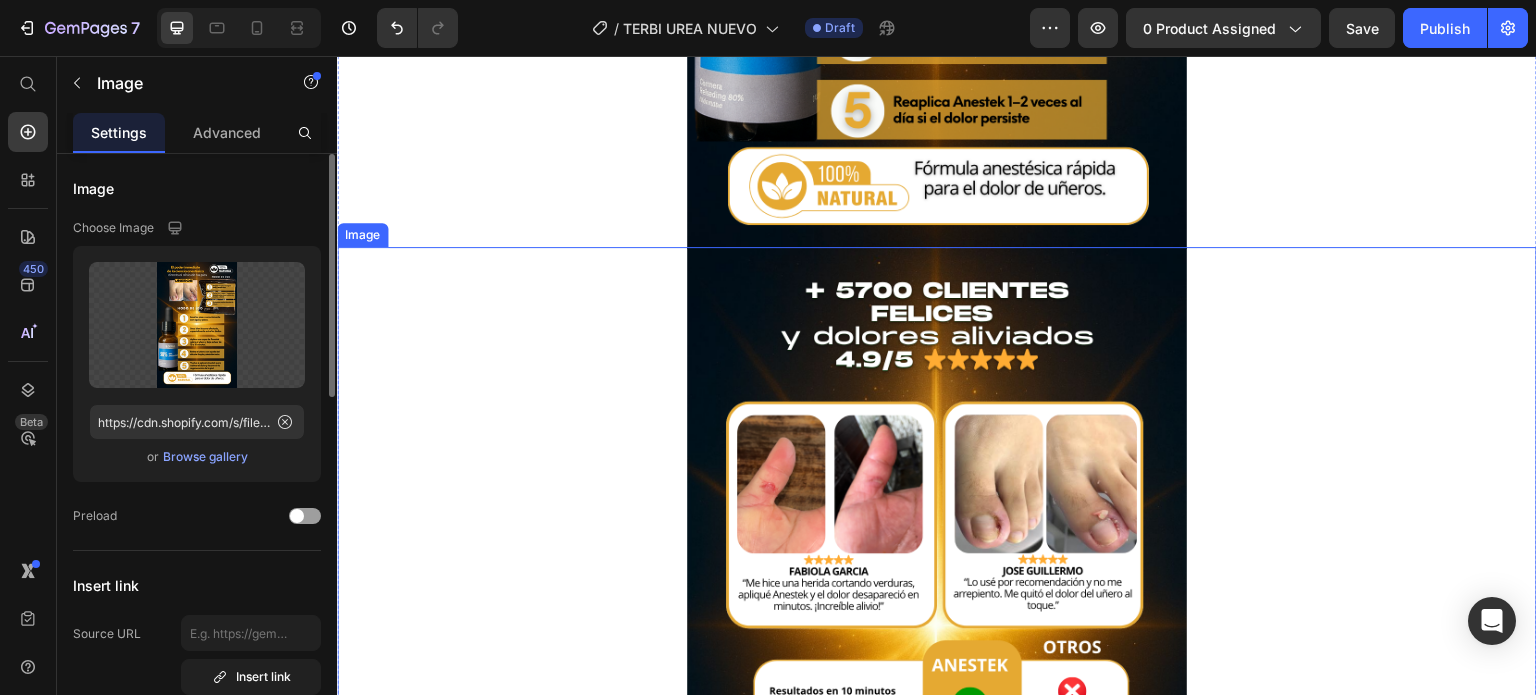 click at bounding box center (937, 640) 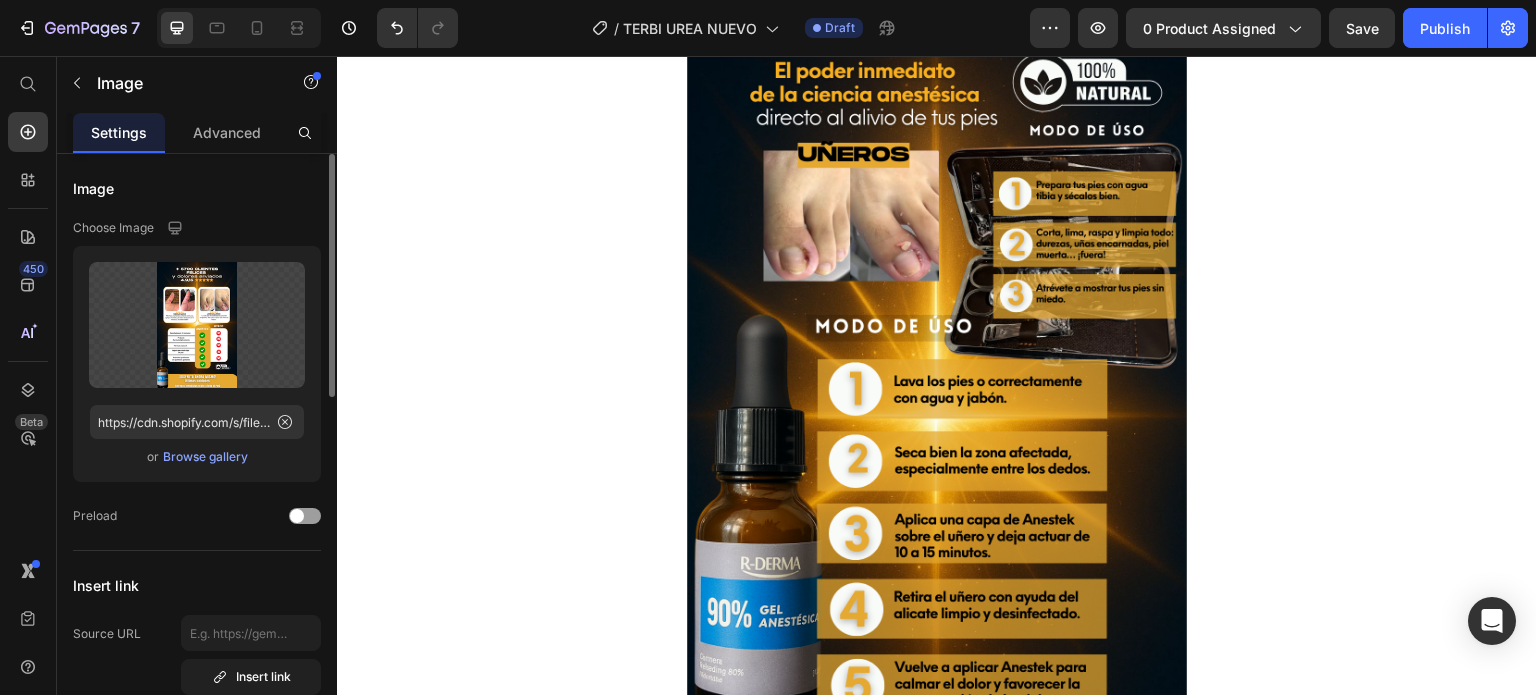 scroll, scrollTop: 3724, scrollLeft: 0, axis: vertical 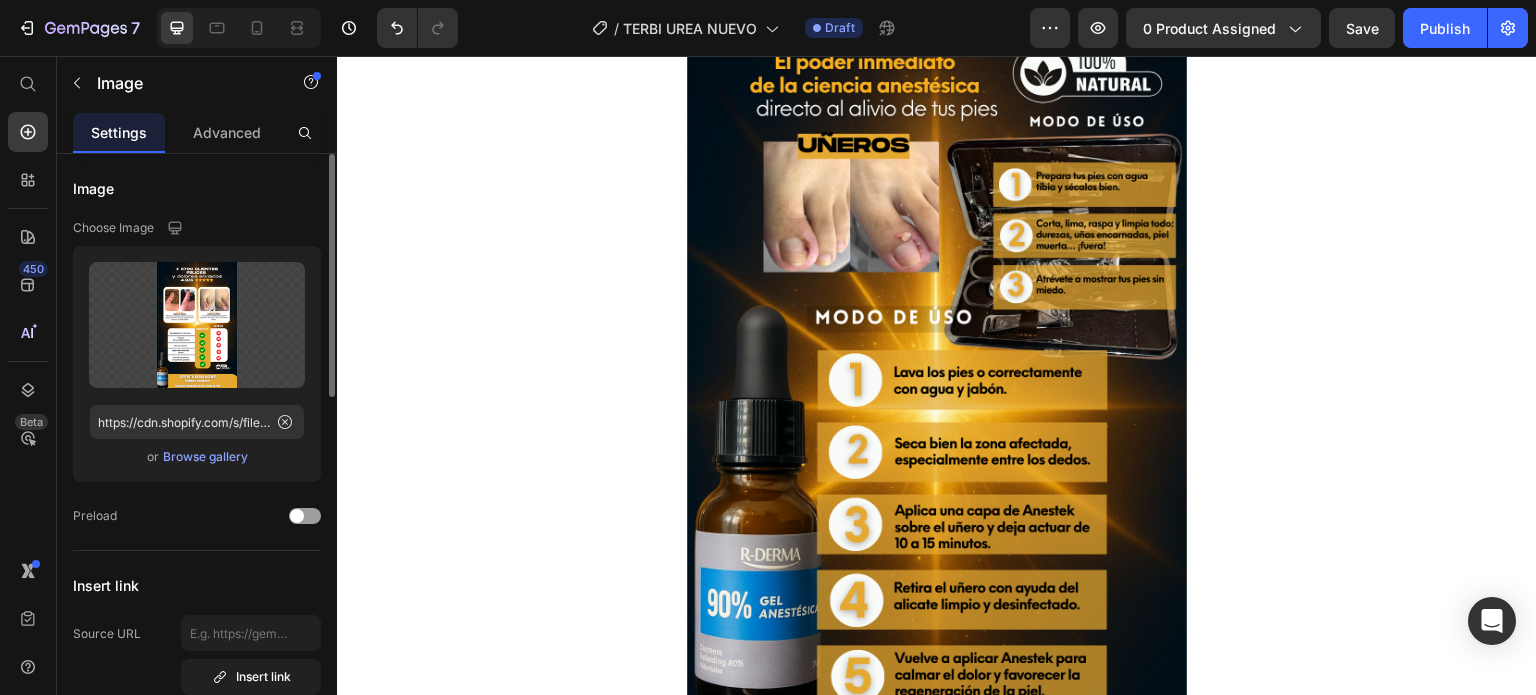 click at bounding box center (937, 421) 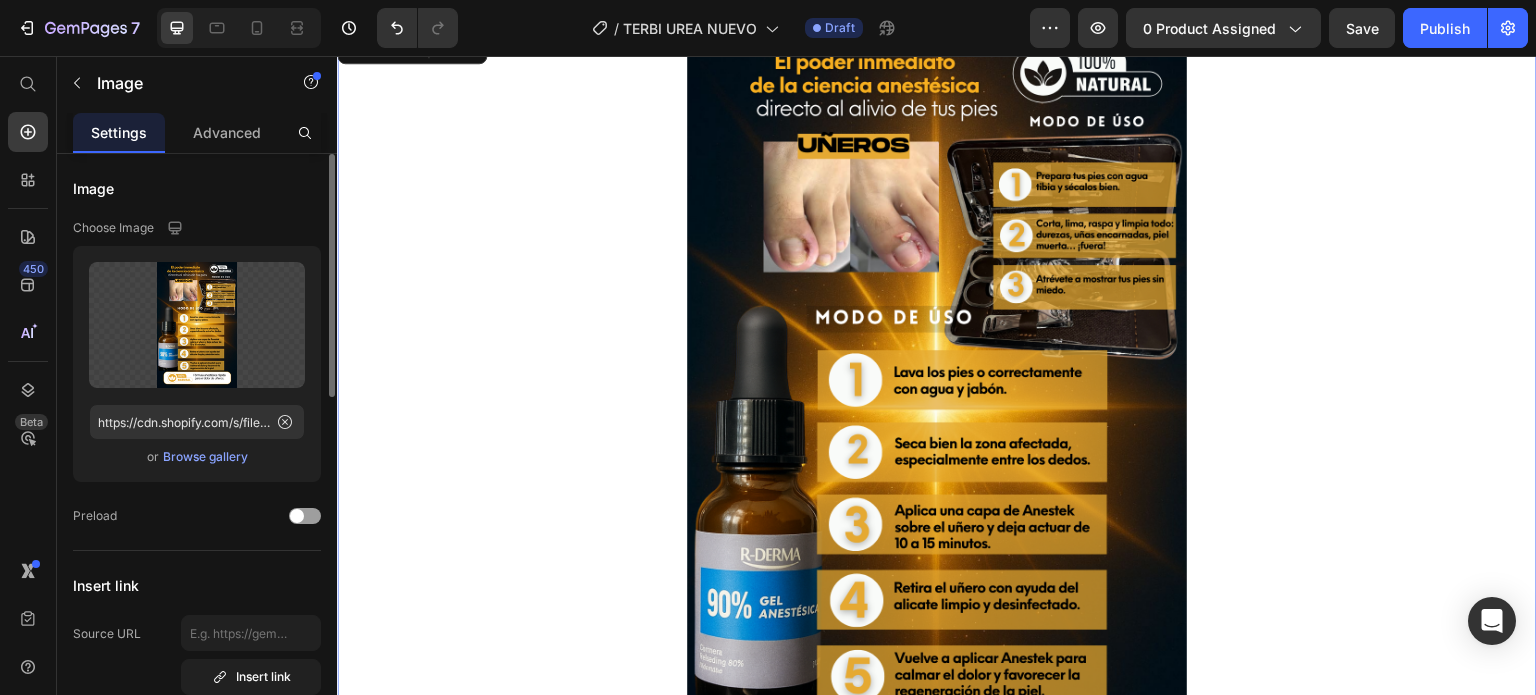 click at bounding box center (937, 421) 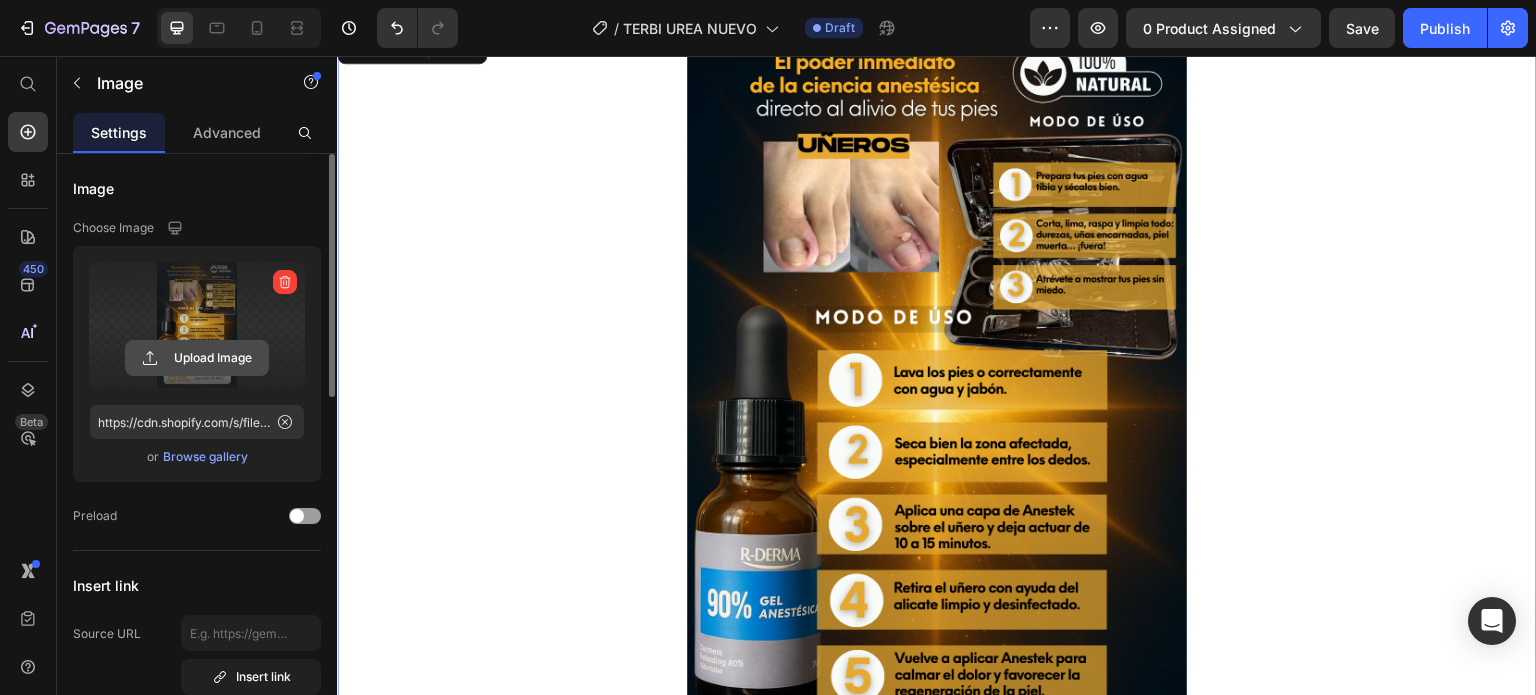 click 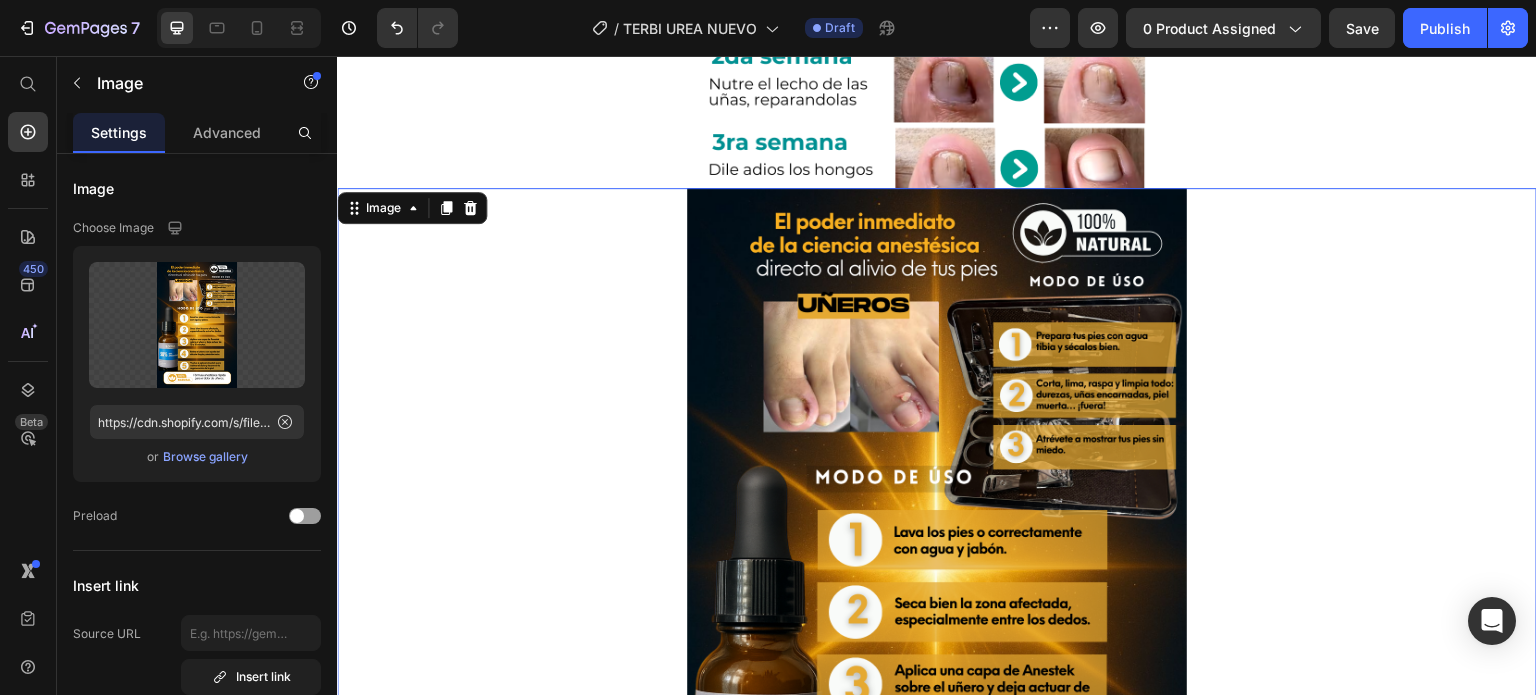 scroll, scrollTop: 3575, scrollLeft: 0, axis: vertical 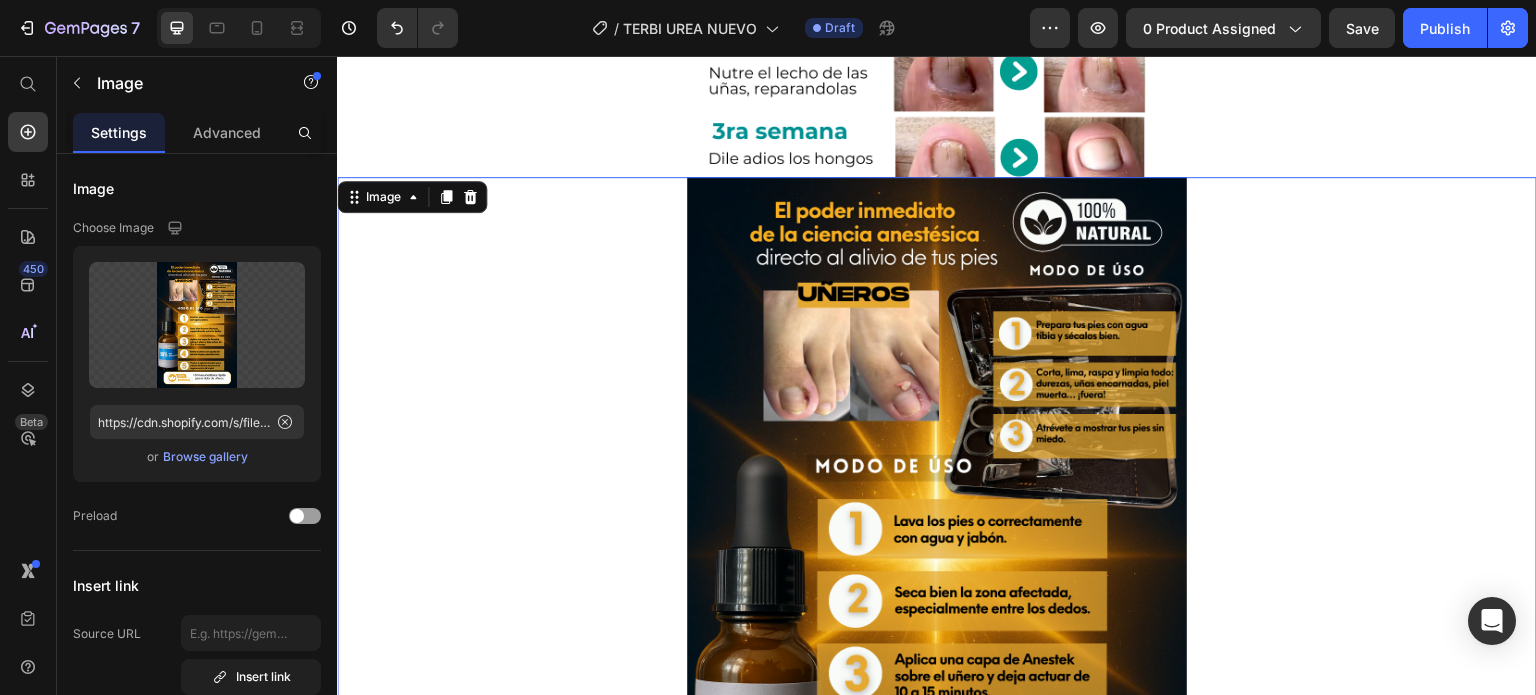 click at bounding box center [937, 570] 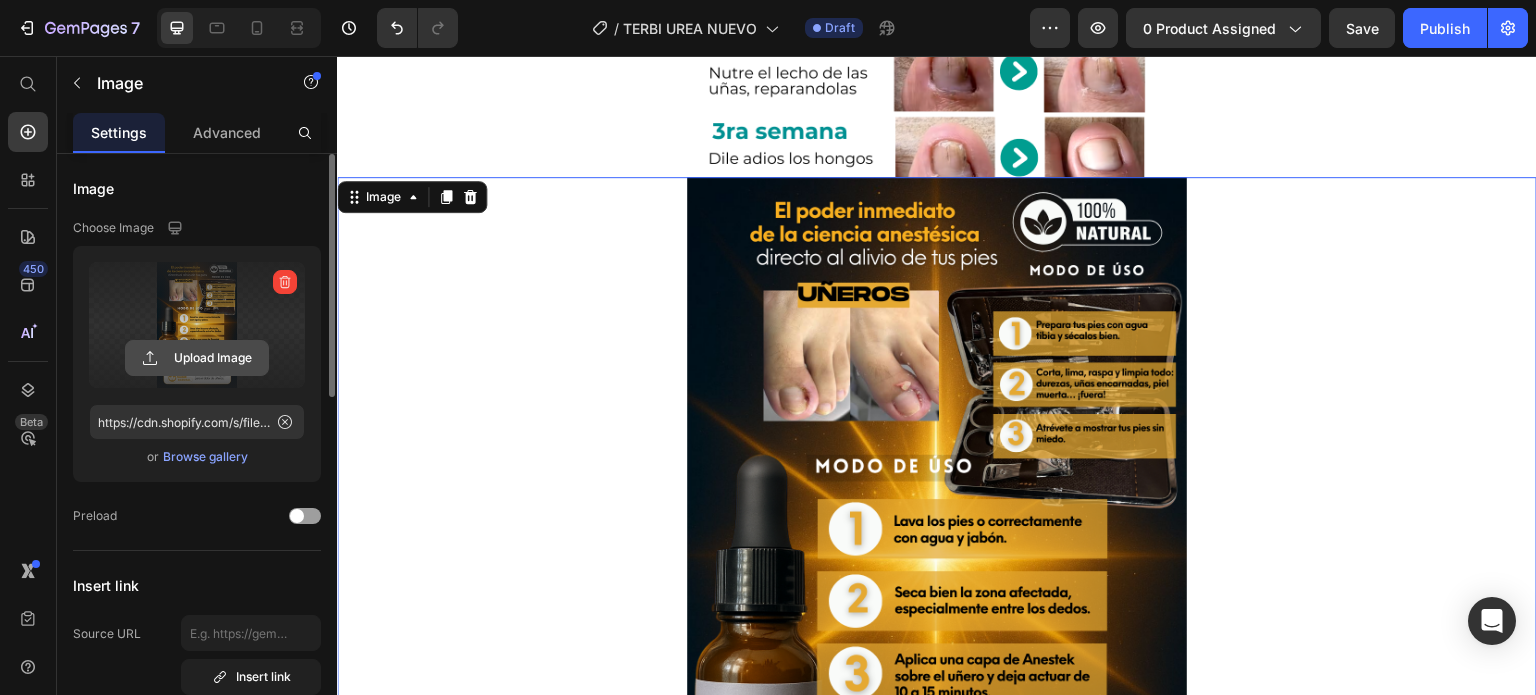 click 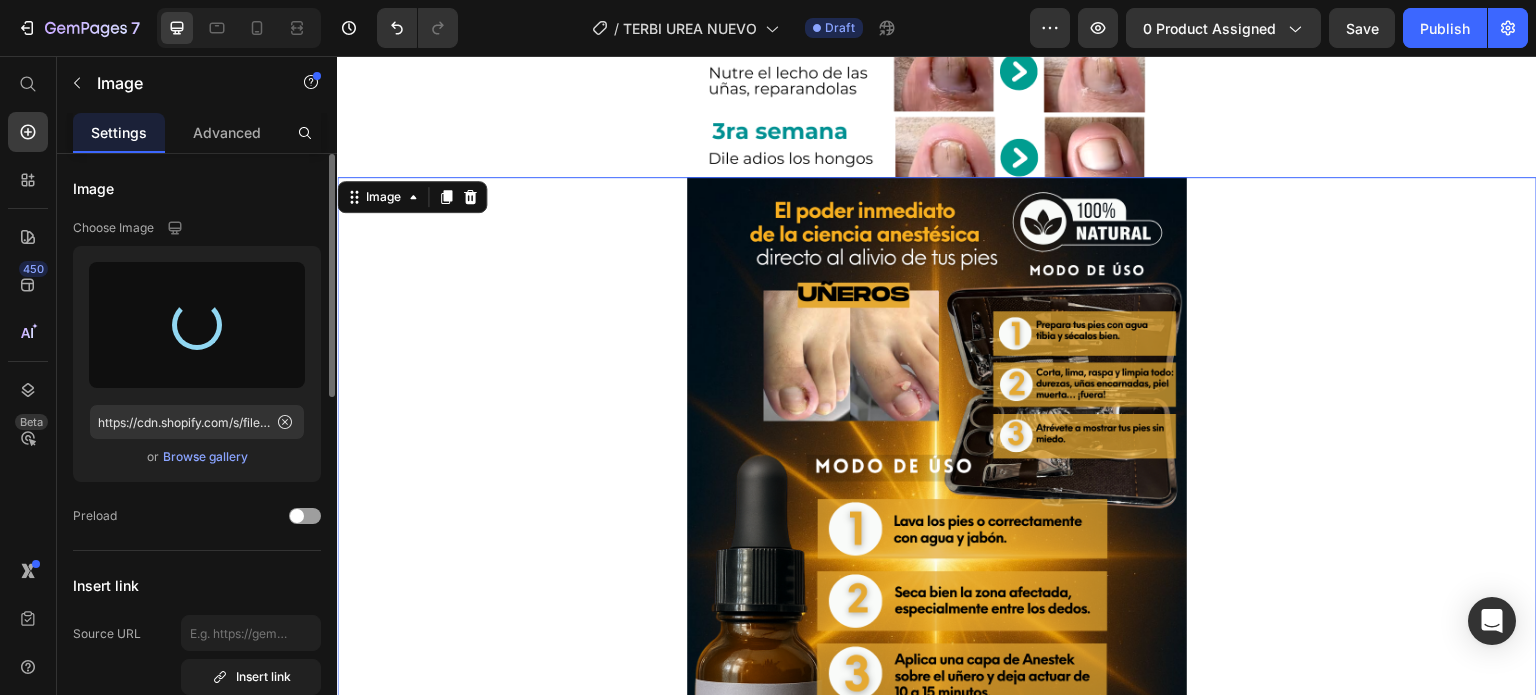 type on "https://cdn.shopify.com/s/files/1/0580/6447/0112/files/gempages_519370392620499856-16276a36-21c6-49e4-b382-5f69a103932a.png" 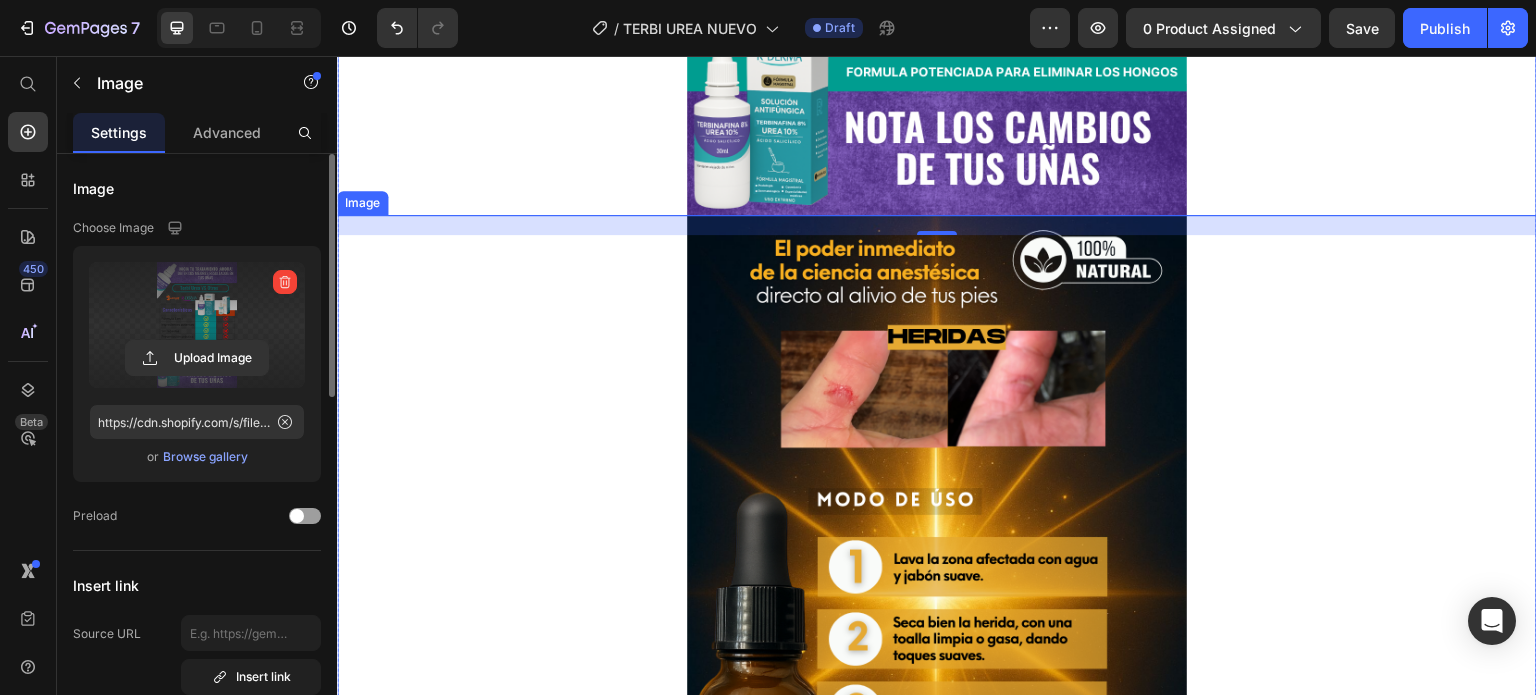 scroll, scrollTop: 4370, scrollLeft: 0, axis: vertical 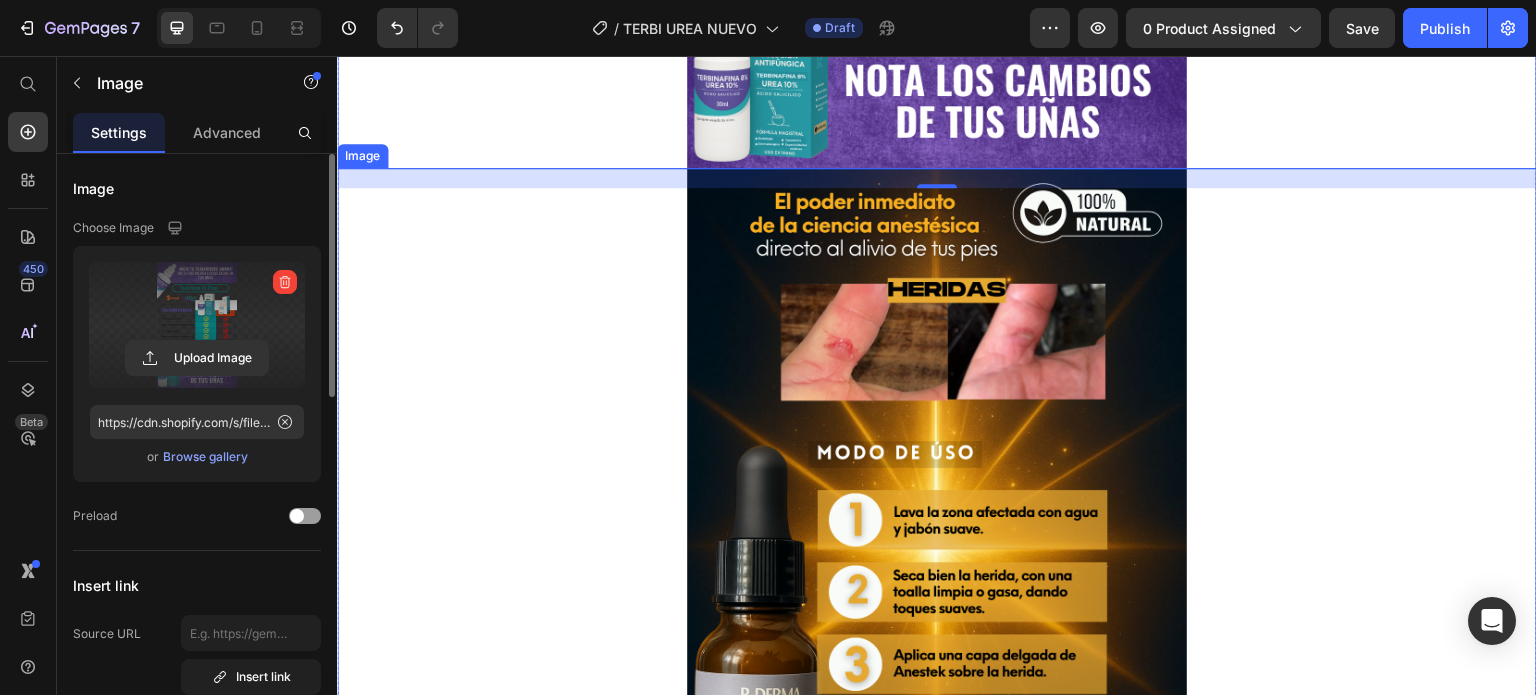 click at bounding box center [937, 561] 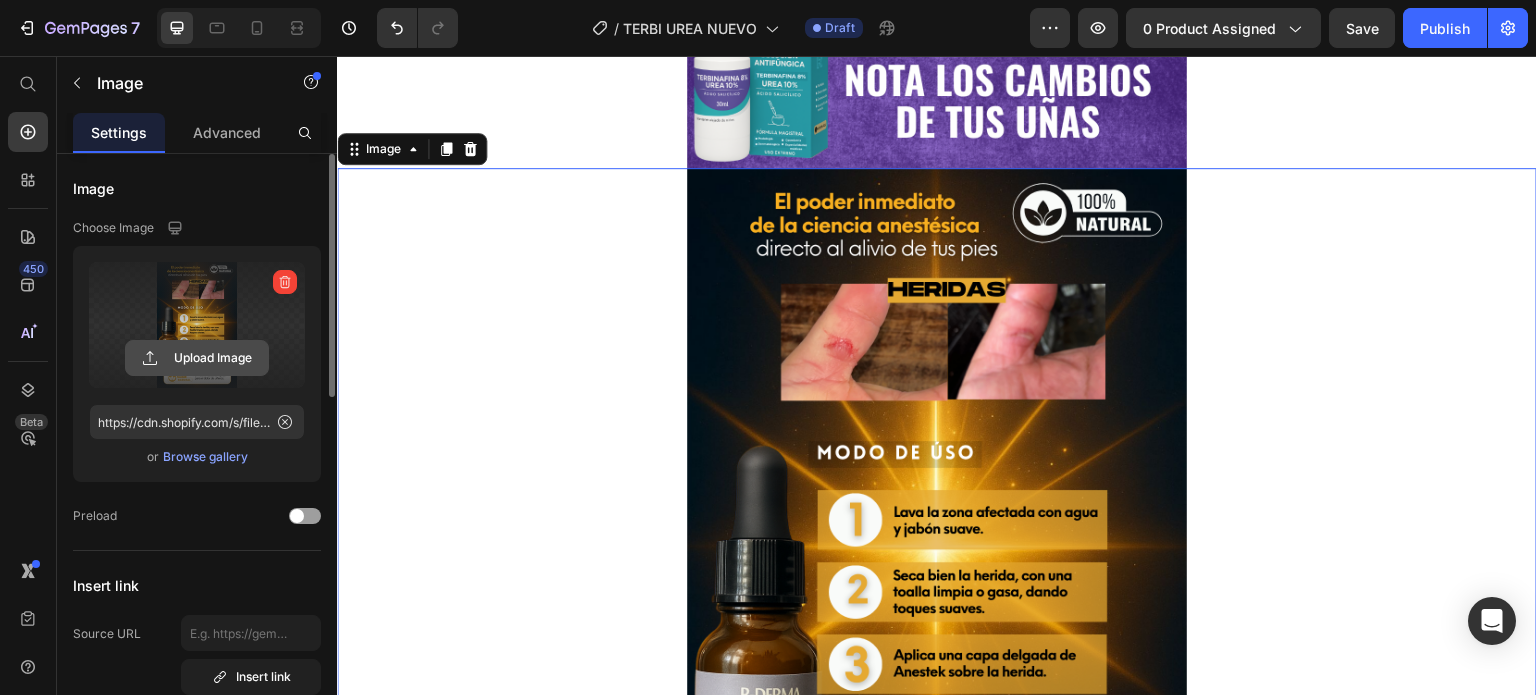 click 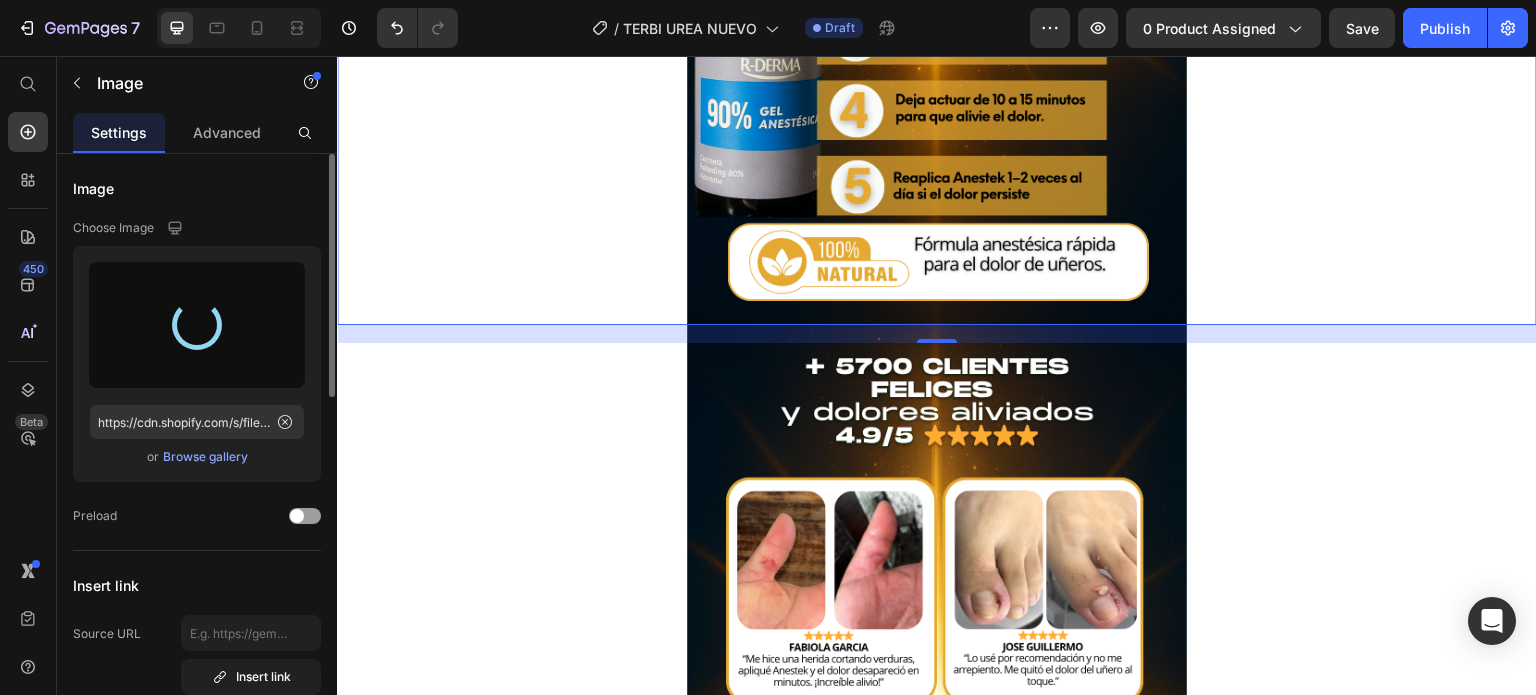 scroll, scrollTop: 5016, scrollLeft: 0, axis: vertical 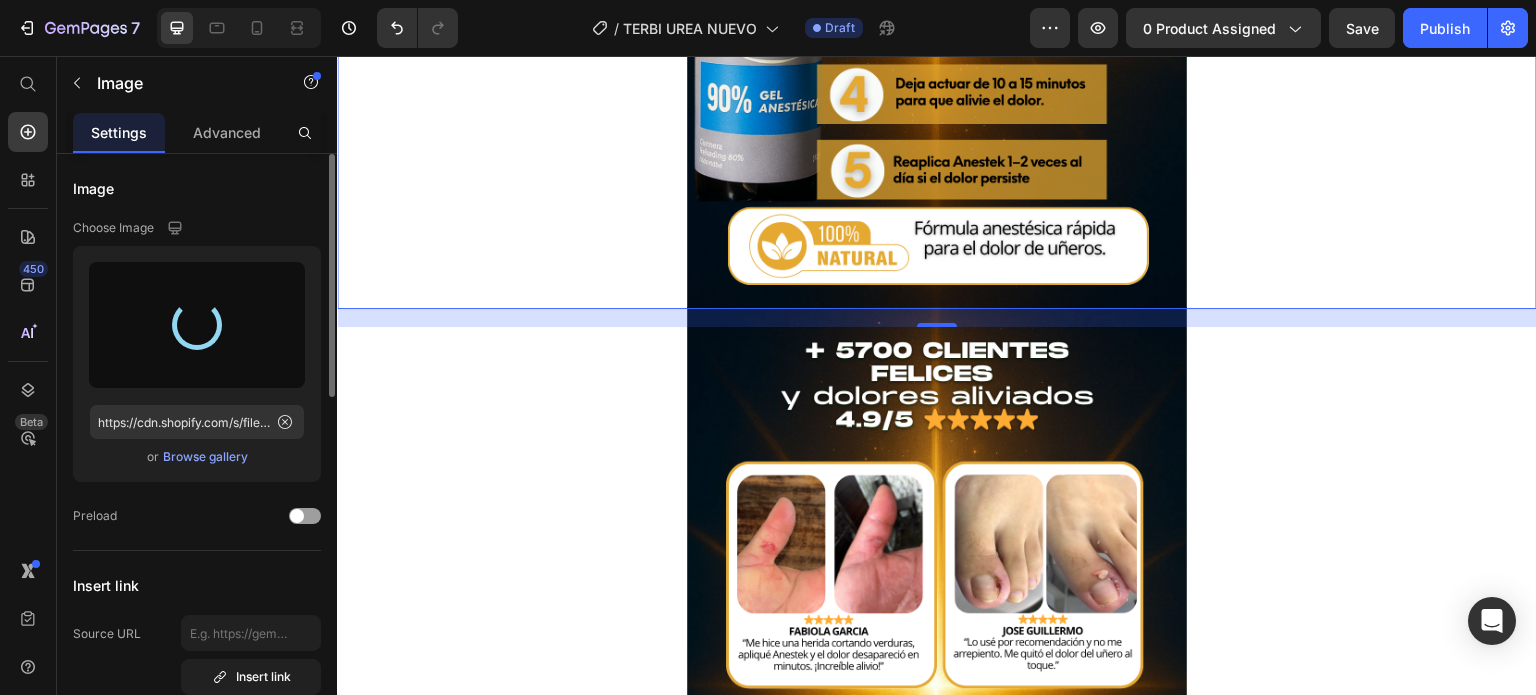 type on "https://cdn.shopify.com/s/files/1/0580/6447/0112/files/gempages_519370392620499856-f4da7b32-4363-4bed-afac-f957f91cfc85.png" 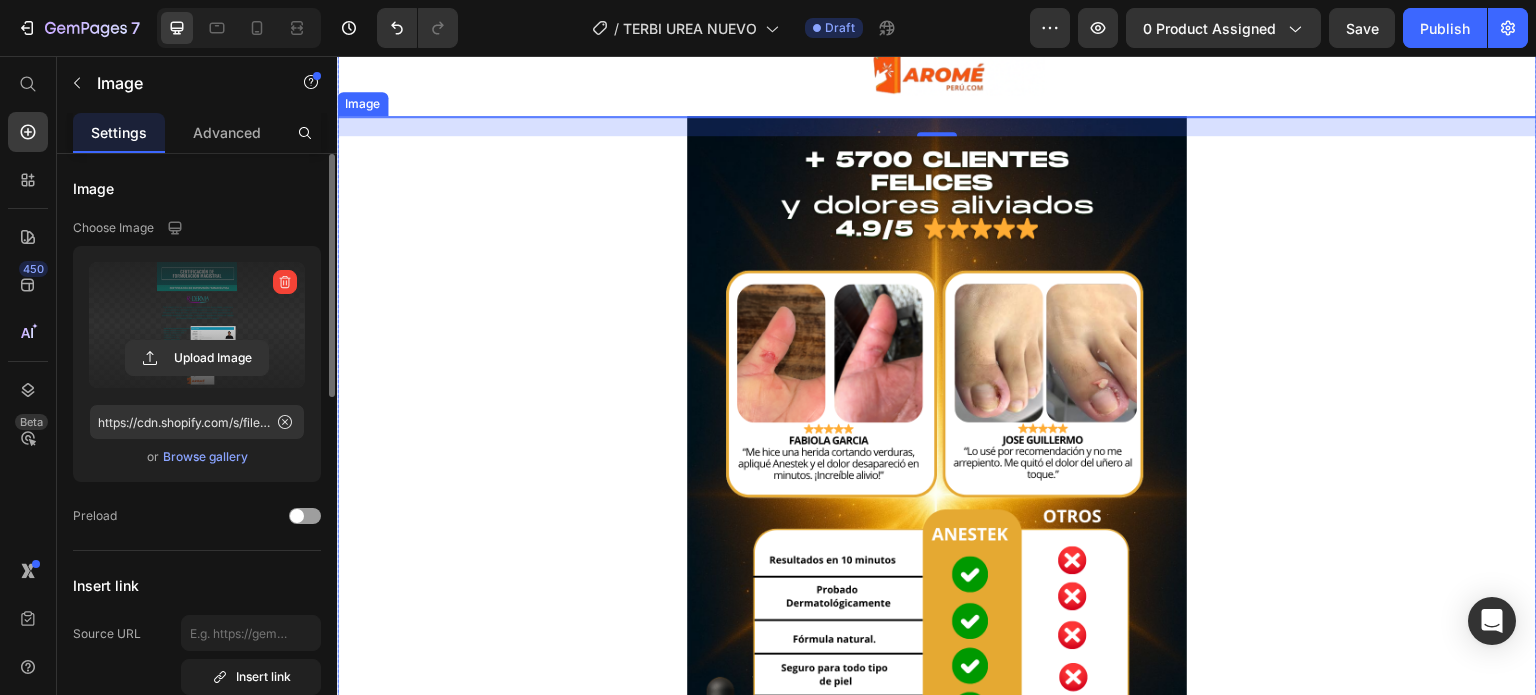 scroll, scrollTop: 5235, scrollLeft: 0, axis: vertical 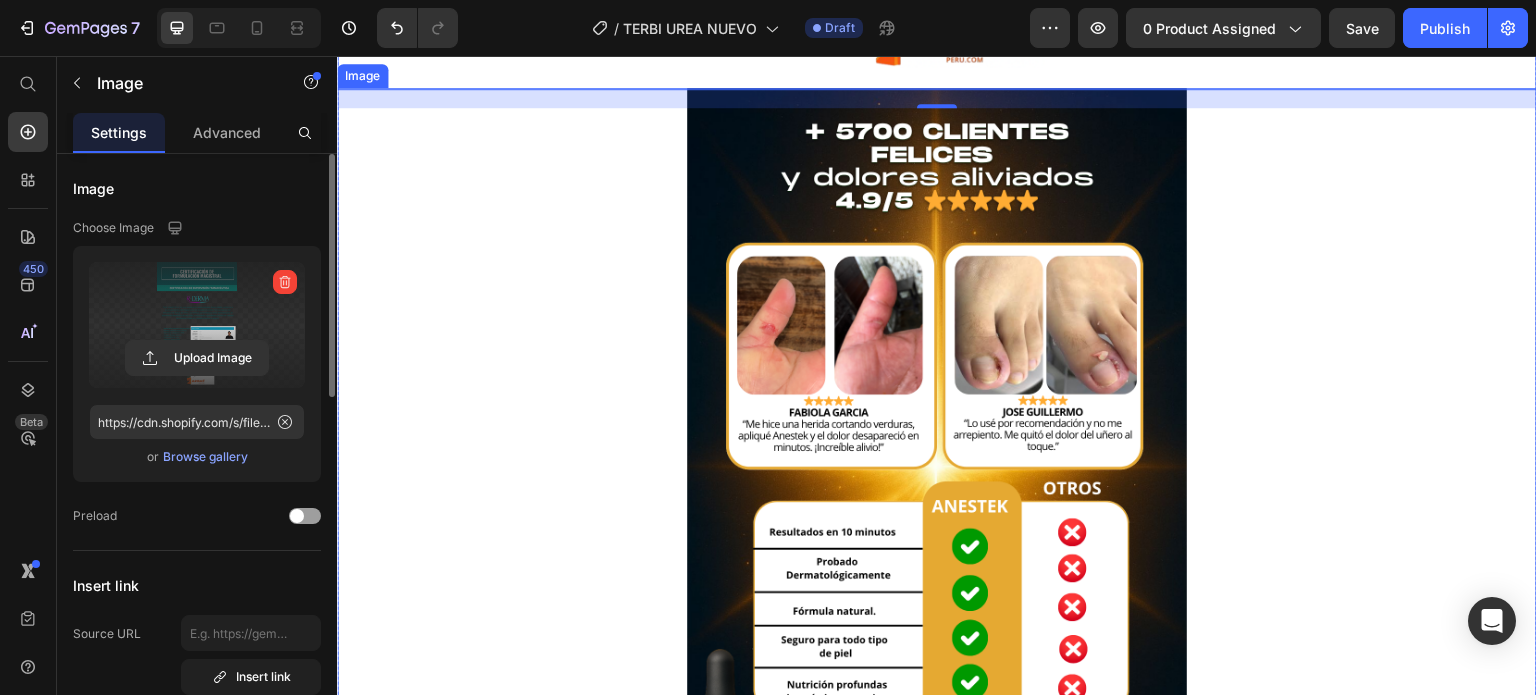 click at bounding box center (937, 481) 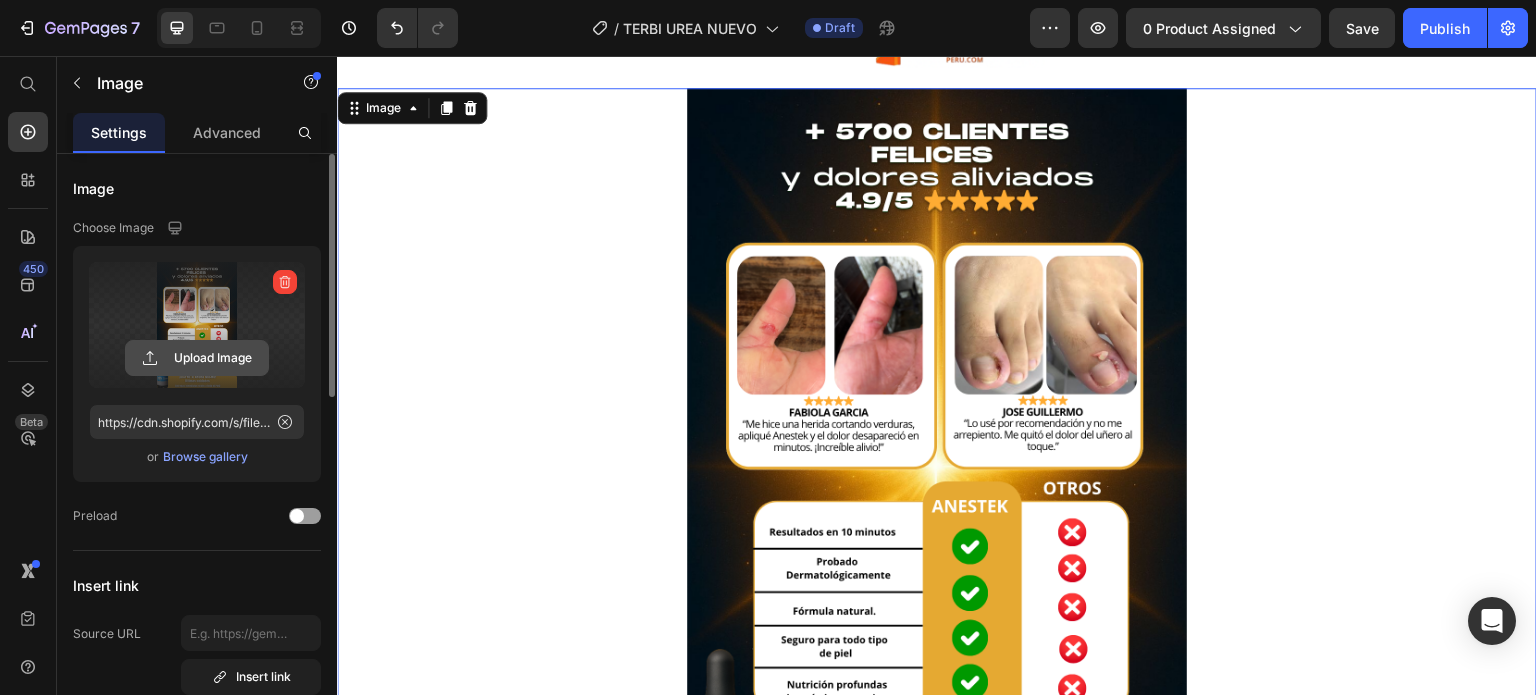 click 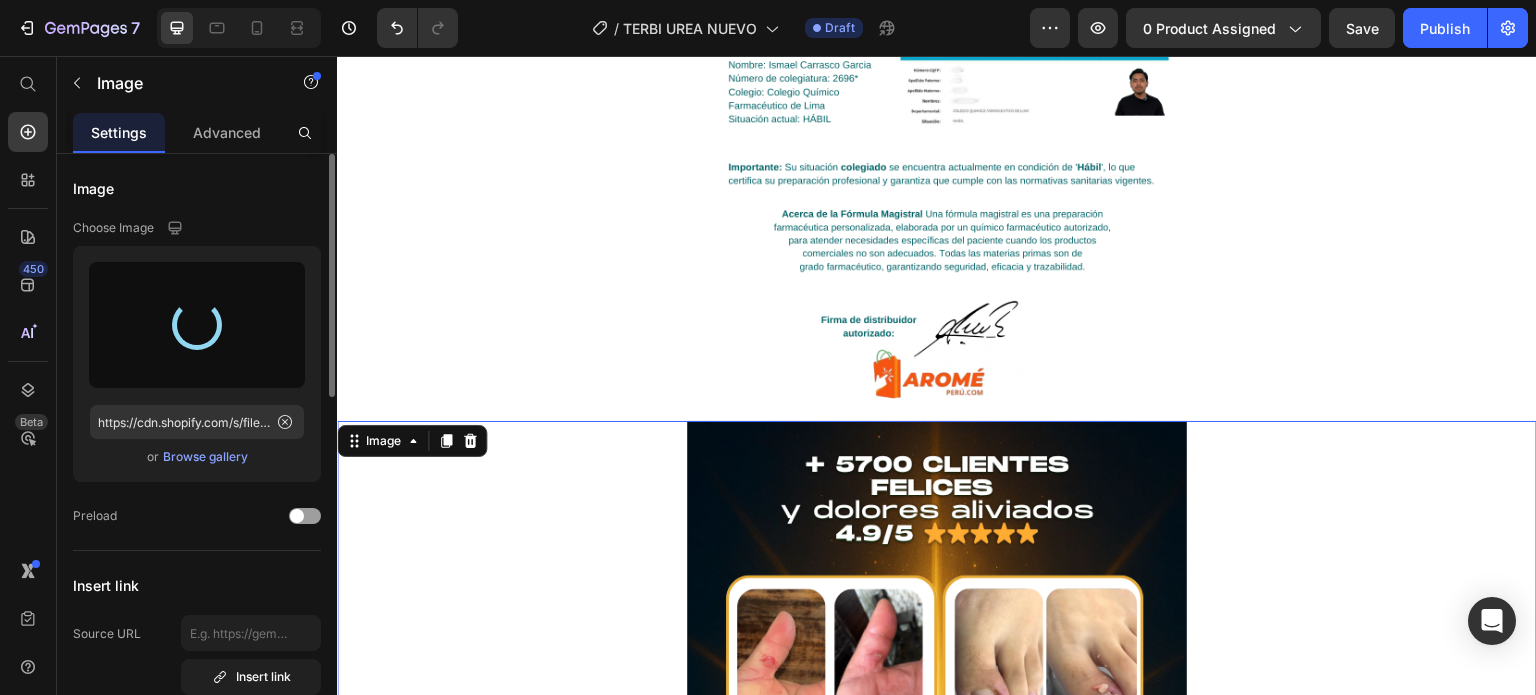 type on "https://cdn.shopify.com/s/files/1/0580/6447/0112/files/gempages_519370392620499856-f2447ba7-c635-4686-b81d-b3a35e86ea84.png" 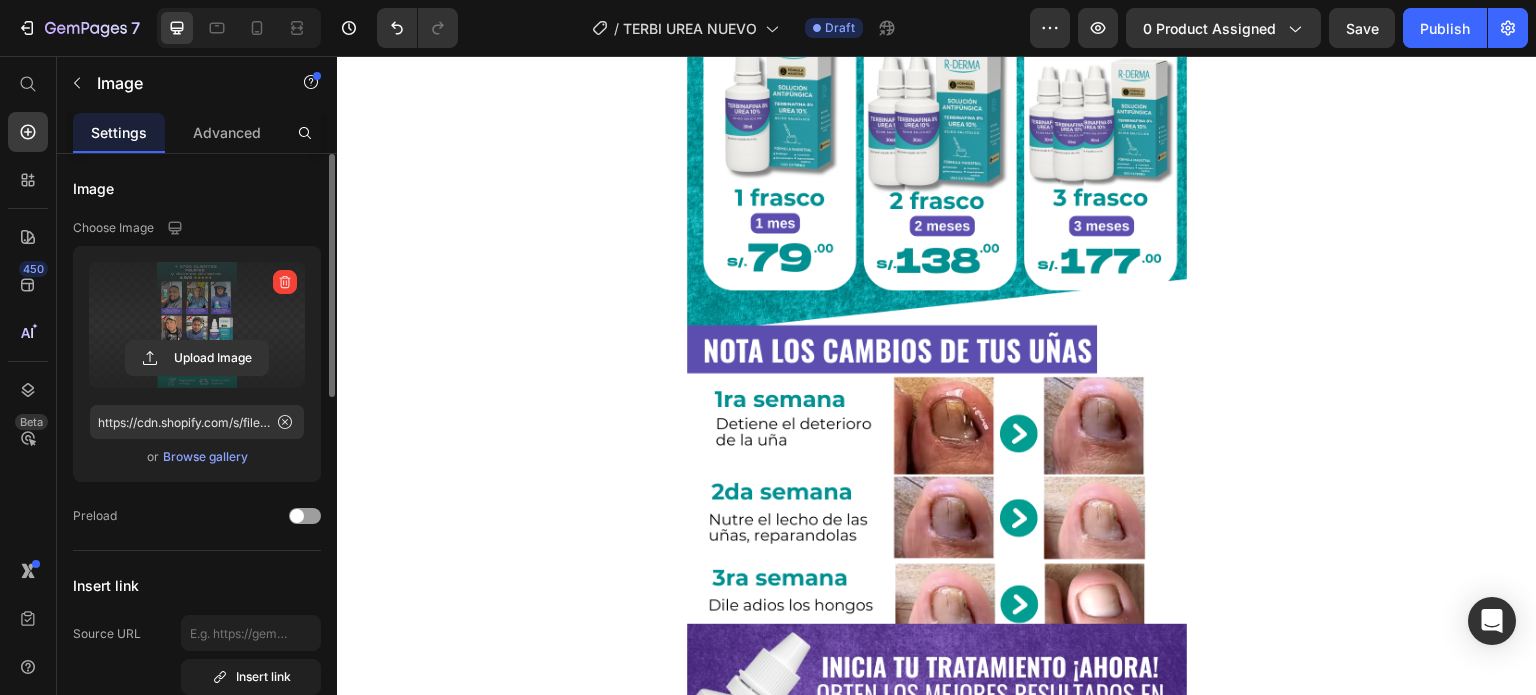 scroll, scrollTop: 3332, scrollLeft: 0, axis: vertical 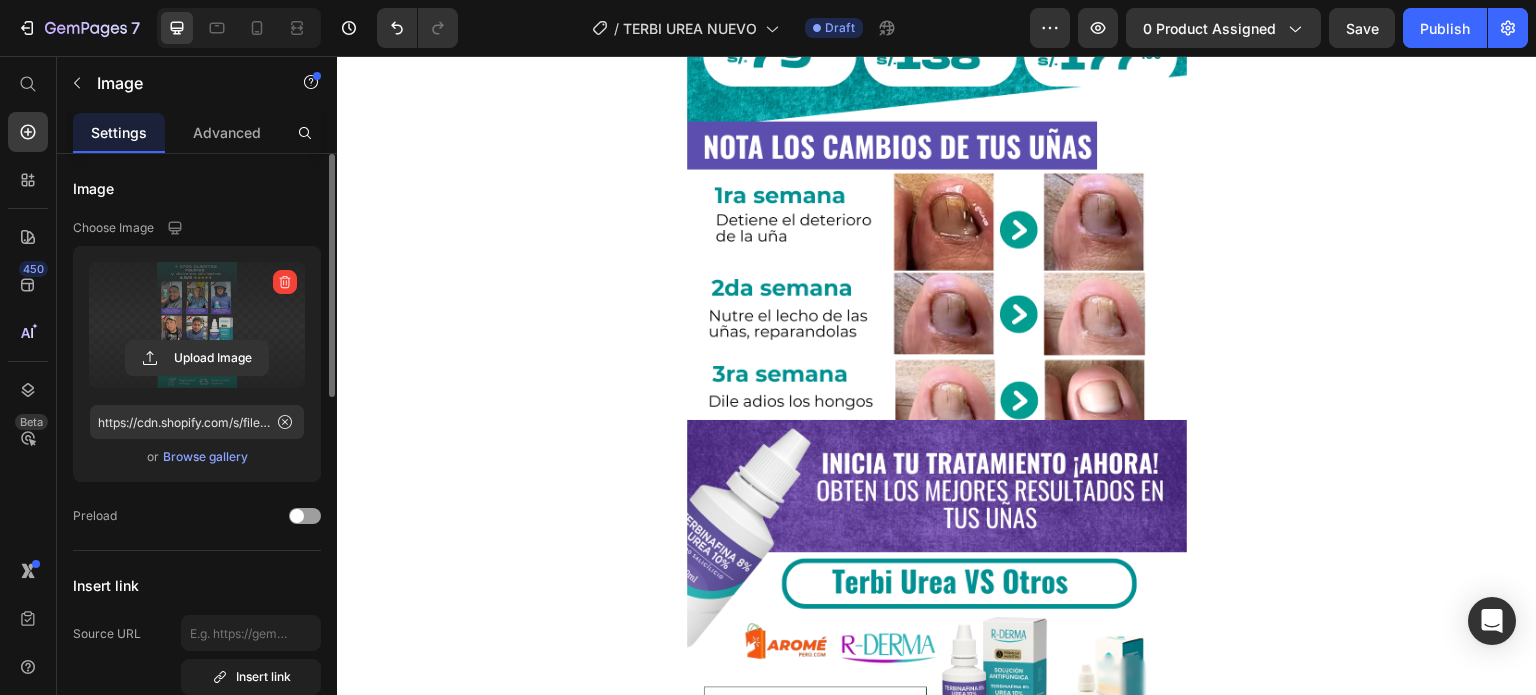 click at bounding box center [937, 813] 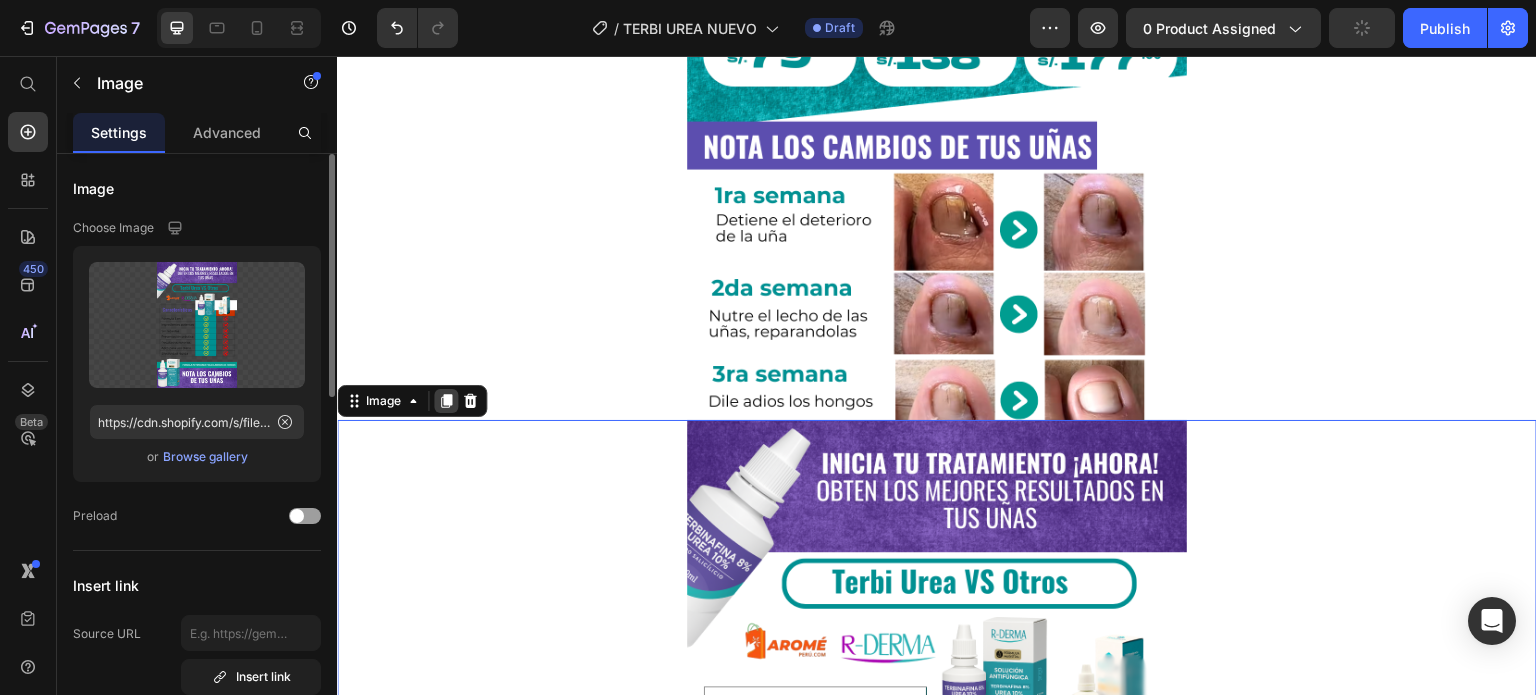 click 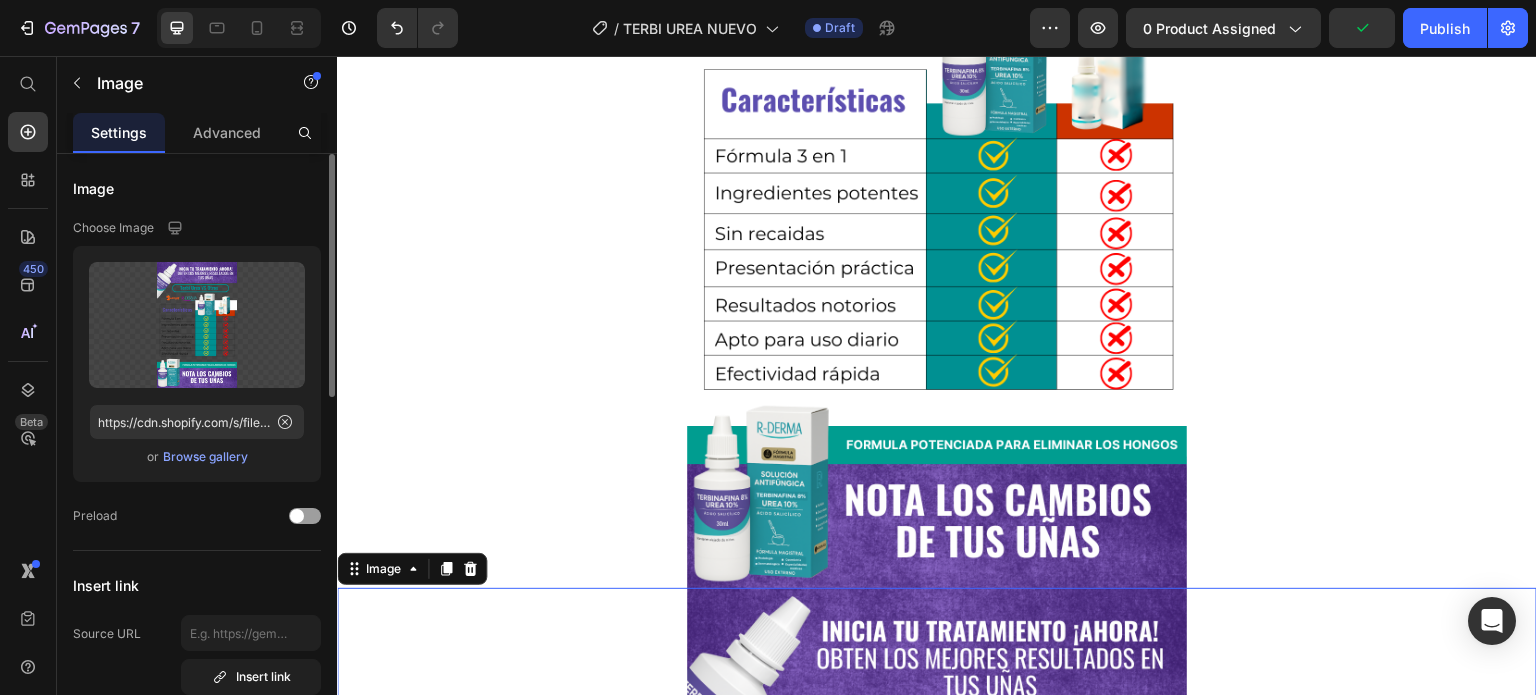 scroll, scrollTop: 3945, scrollLeft: 0, axis: vertical 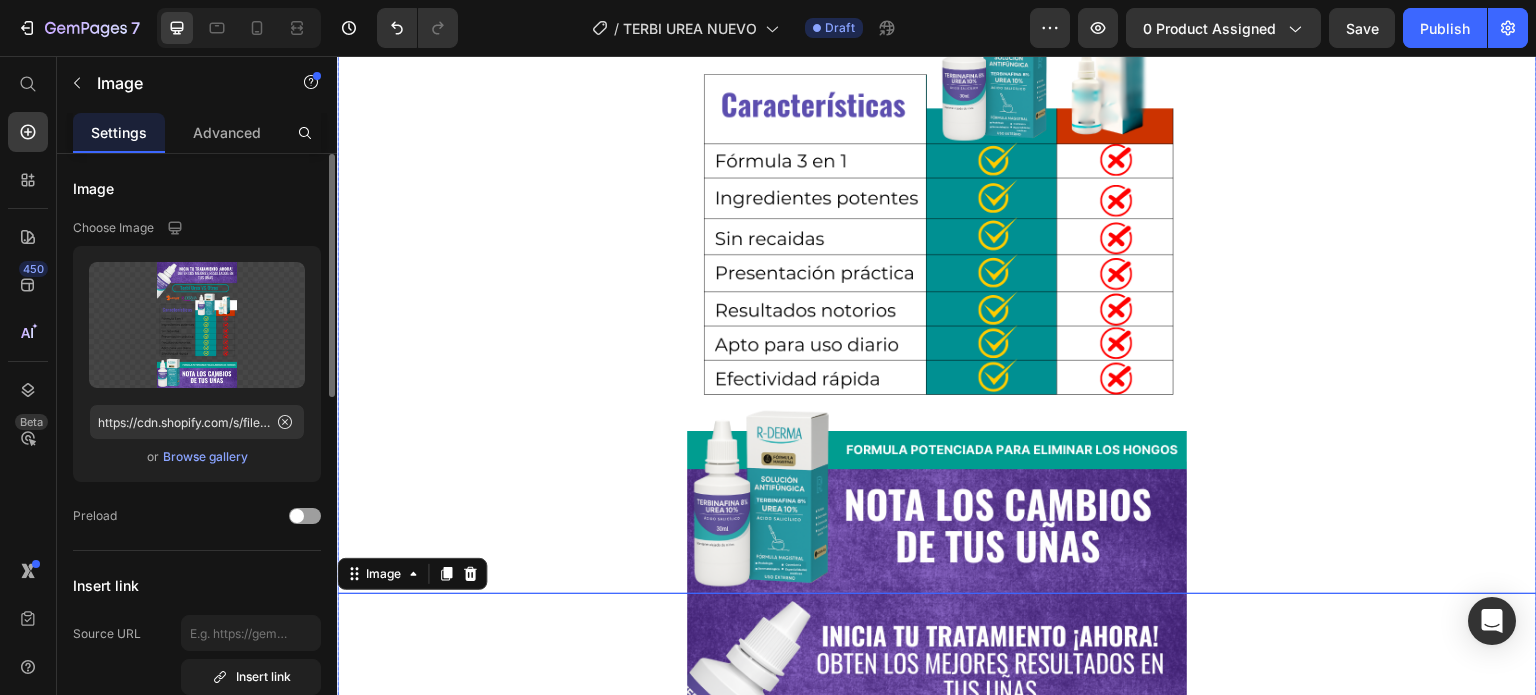 click at bounding box center [937, 200] 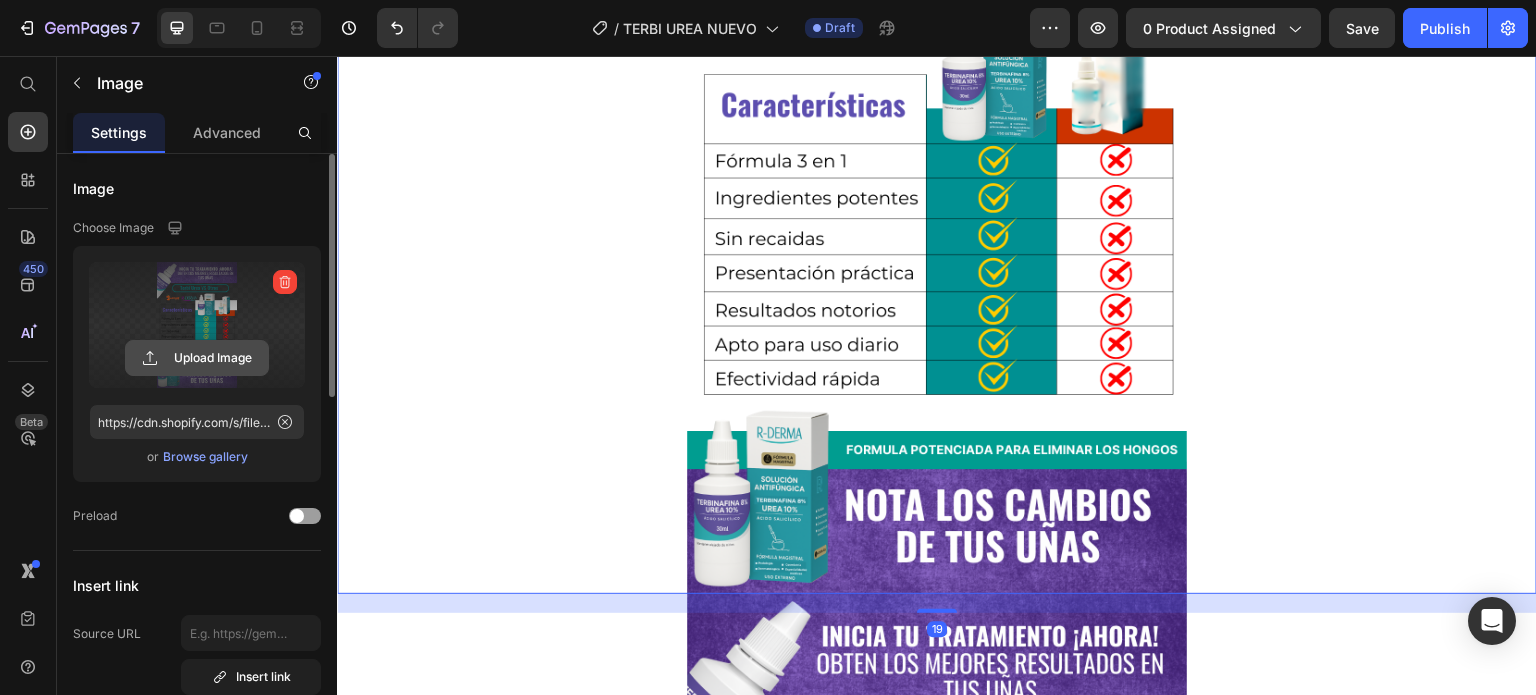 click 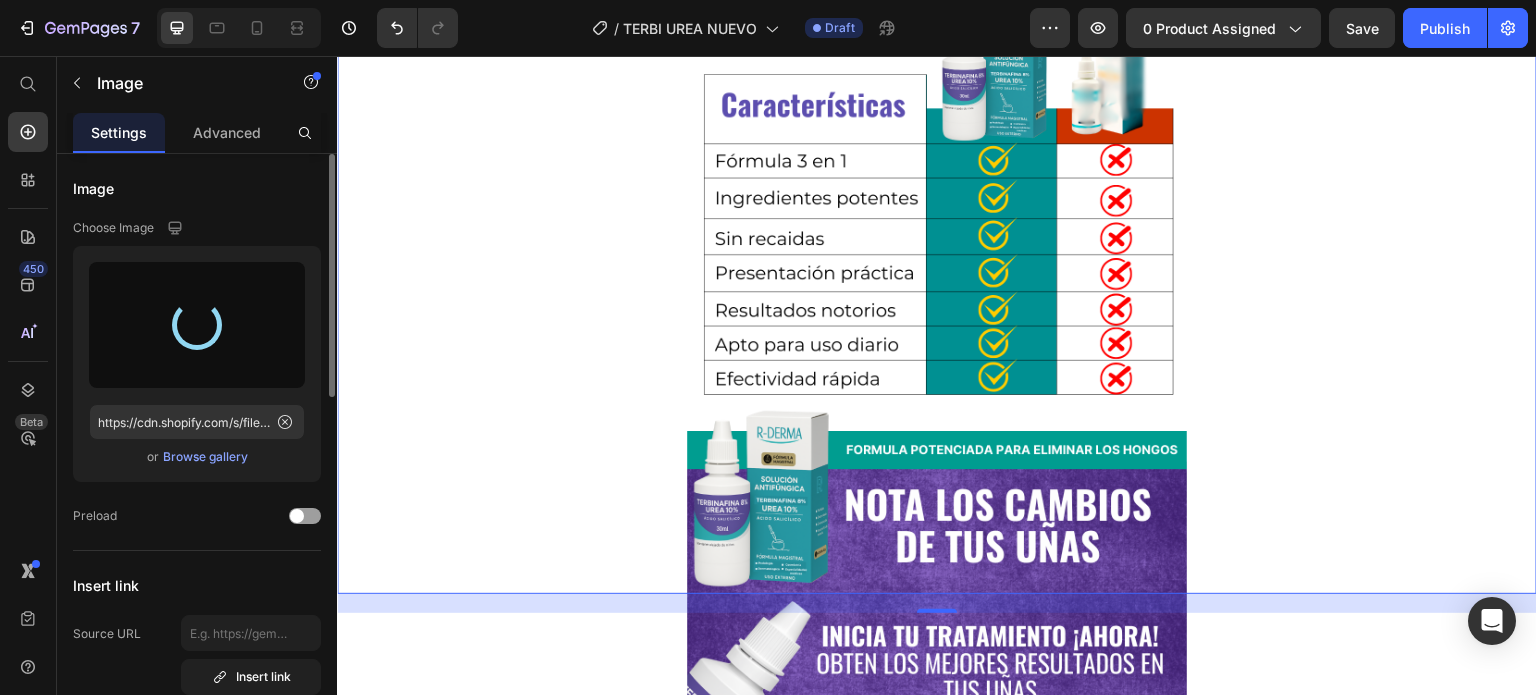 type on "https://cdn.shopify.com/s/files/1/0580/6447/0112/files/gempages_519370392620499856-313d0995-687e-4b45-a679-05521b221078.gif" 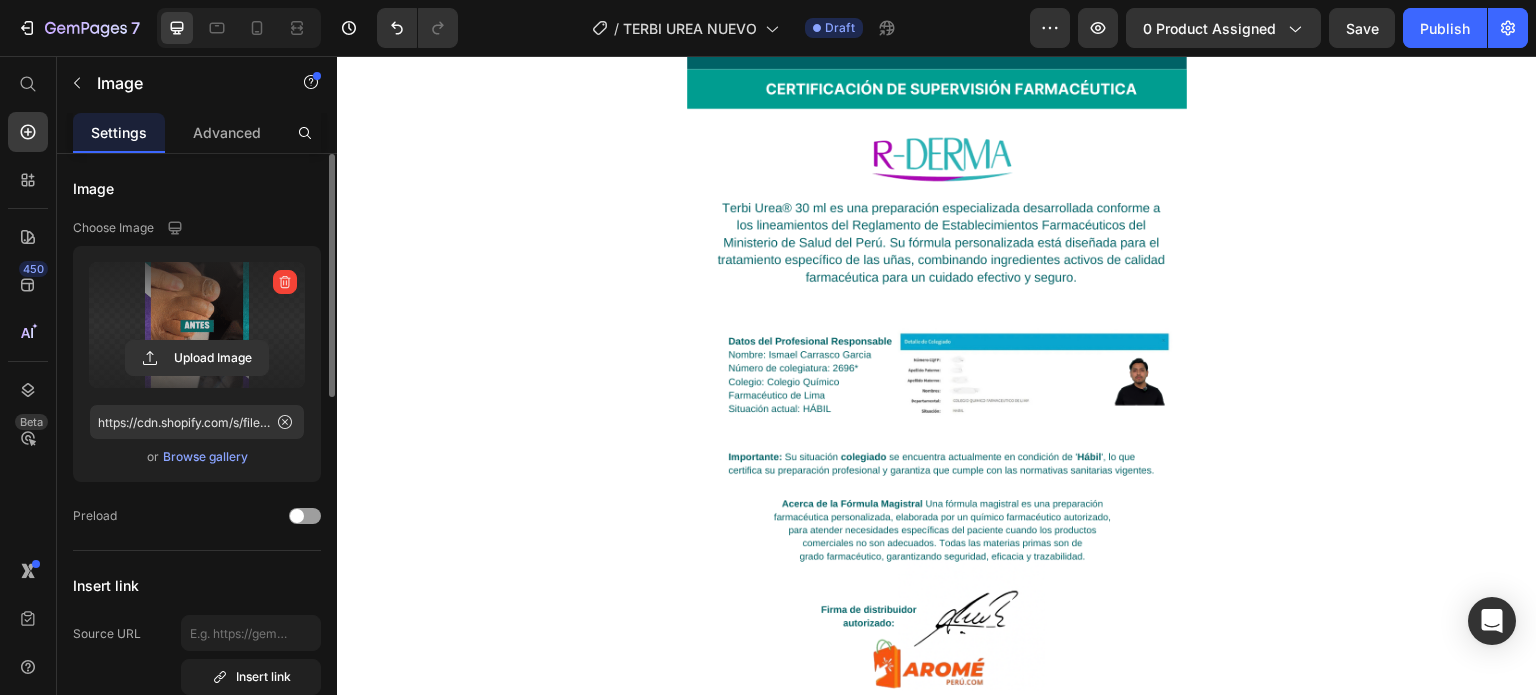 scroll, scrollTop: 5207, scrollLeft: 0, axis: vertical 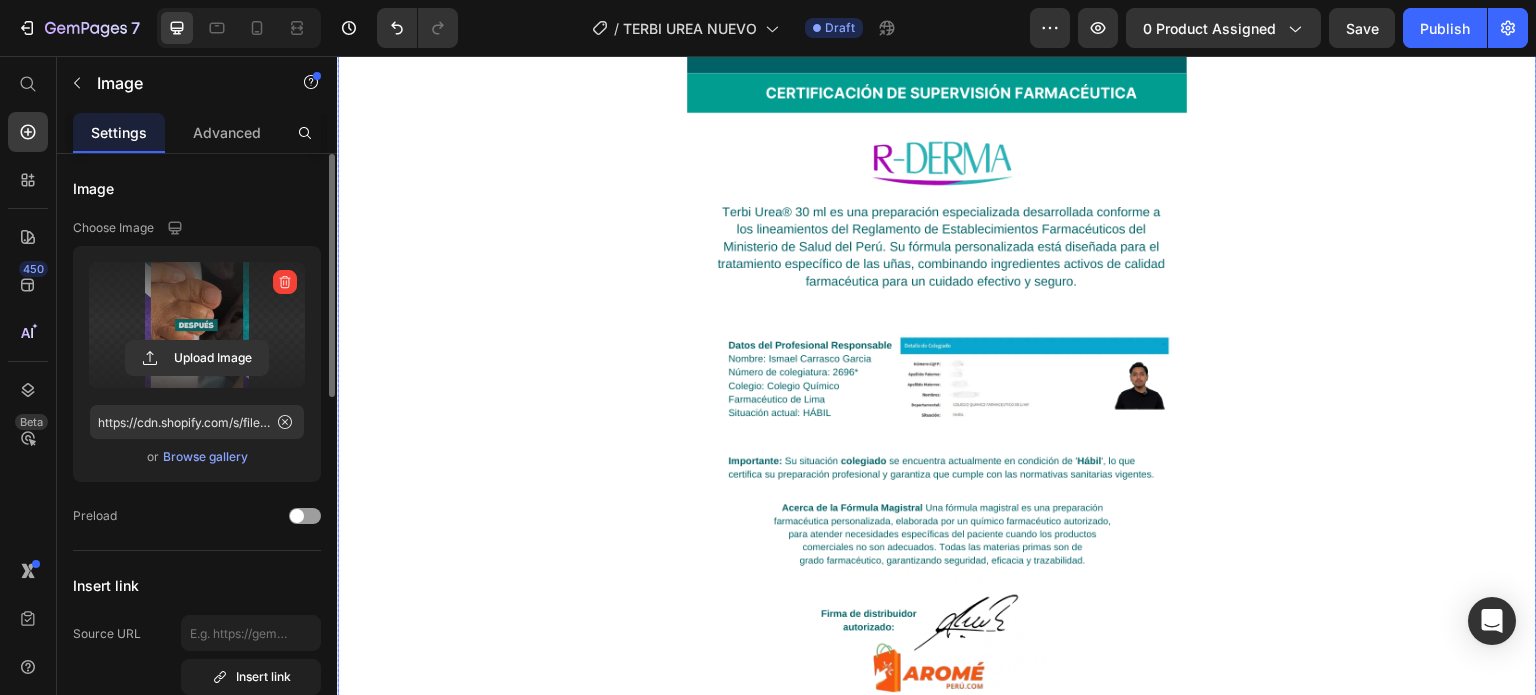 click at bounding box center (937, 323) 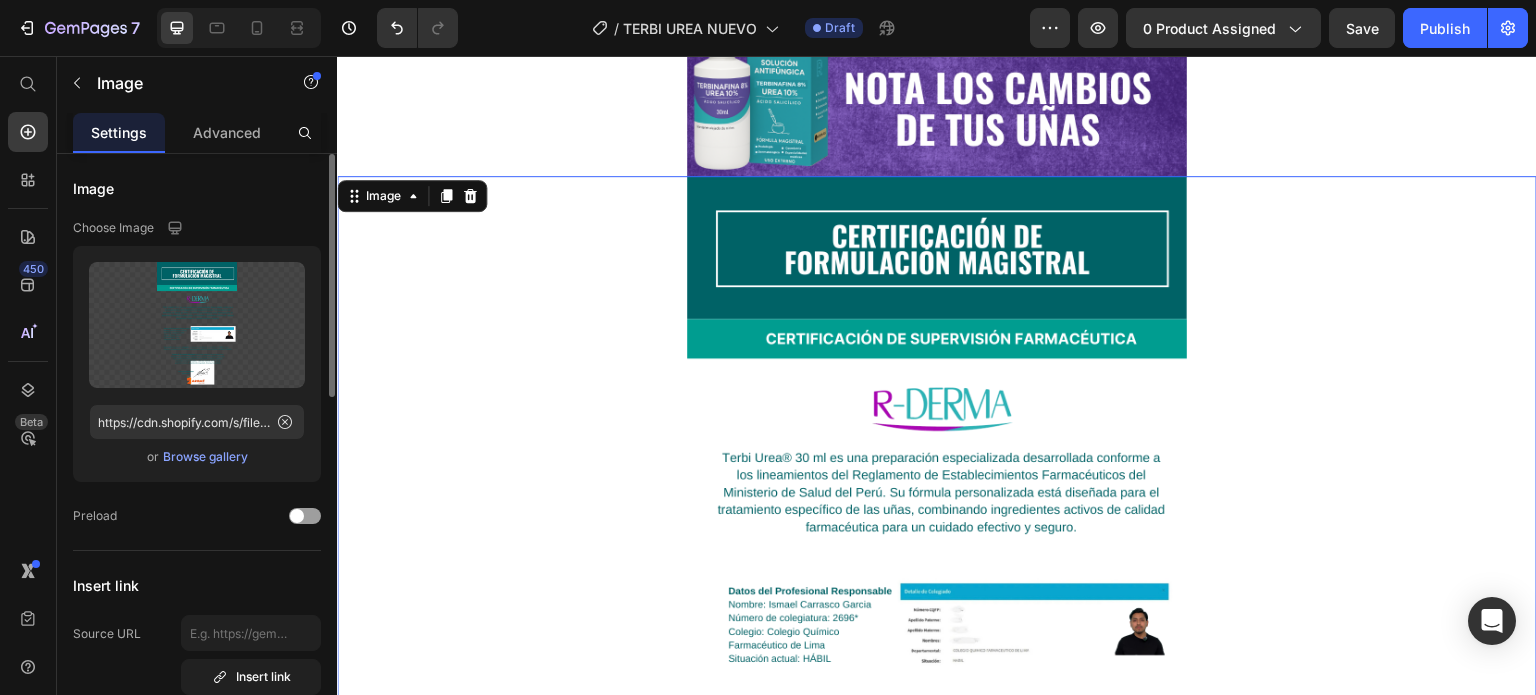 scroll, scrollTop: 4944, scrollLeft: 0, axis: vertical 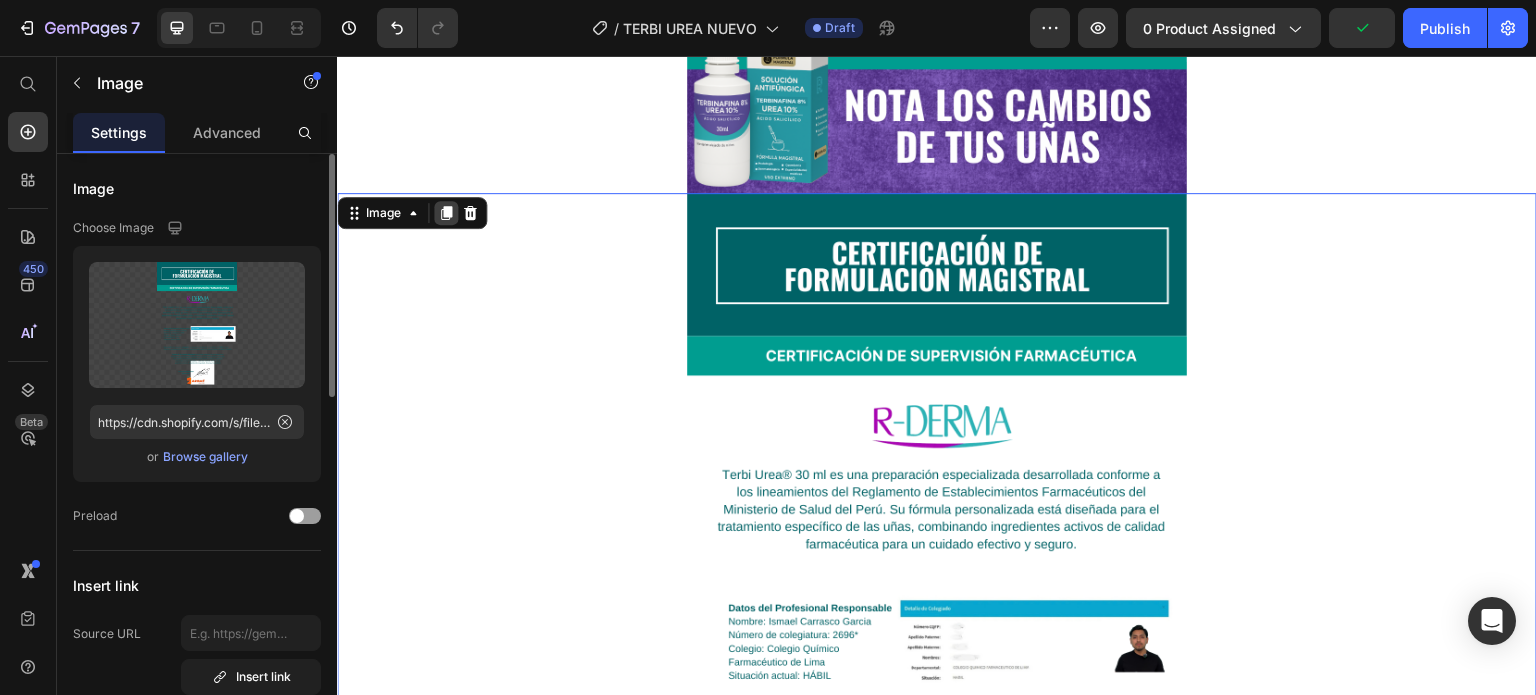 click 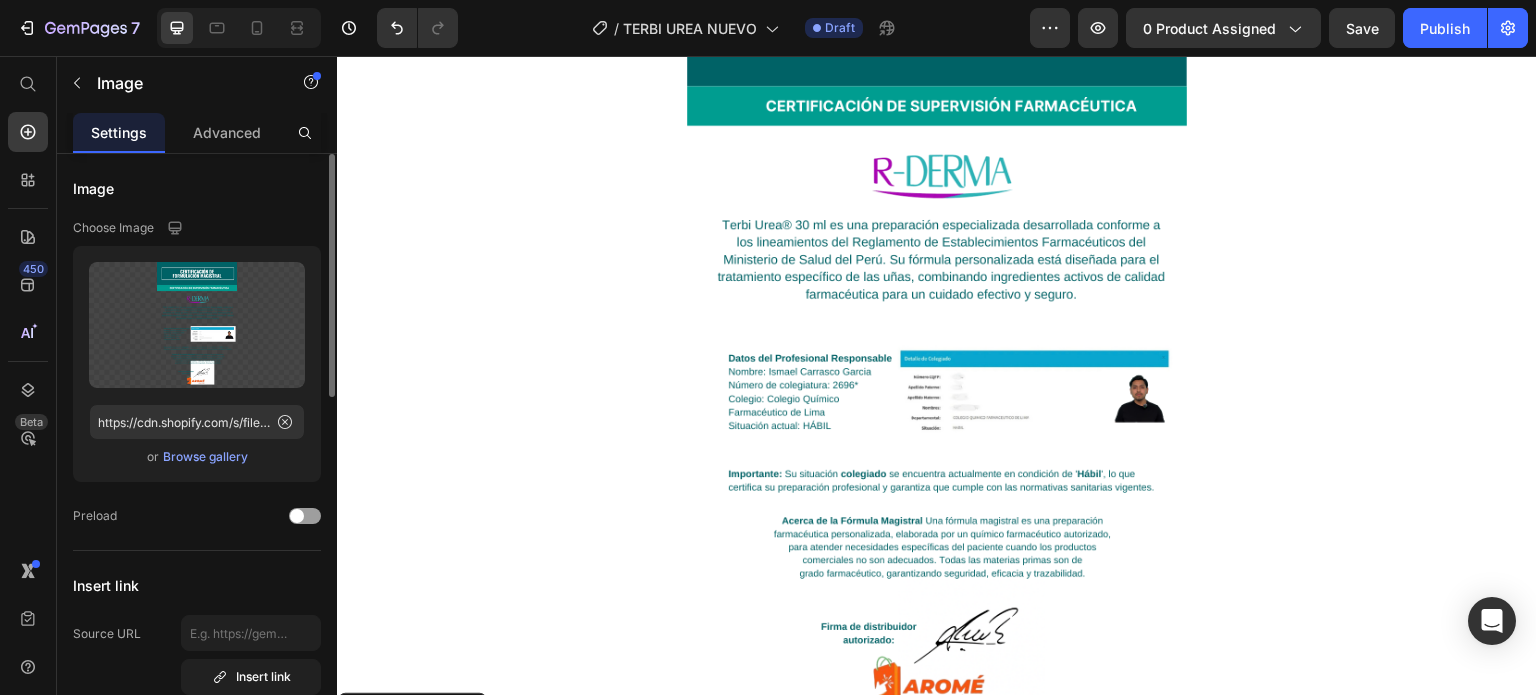 scroll, scrollTop: 5192, scrollLeft: 0, axis: vertical 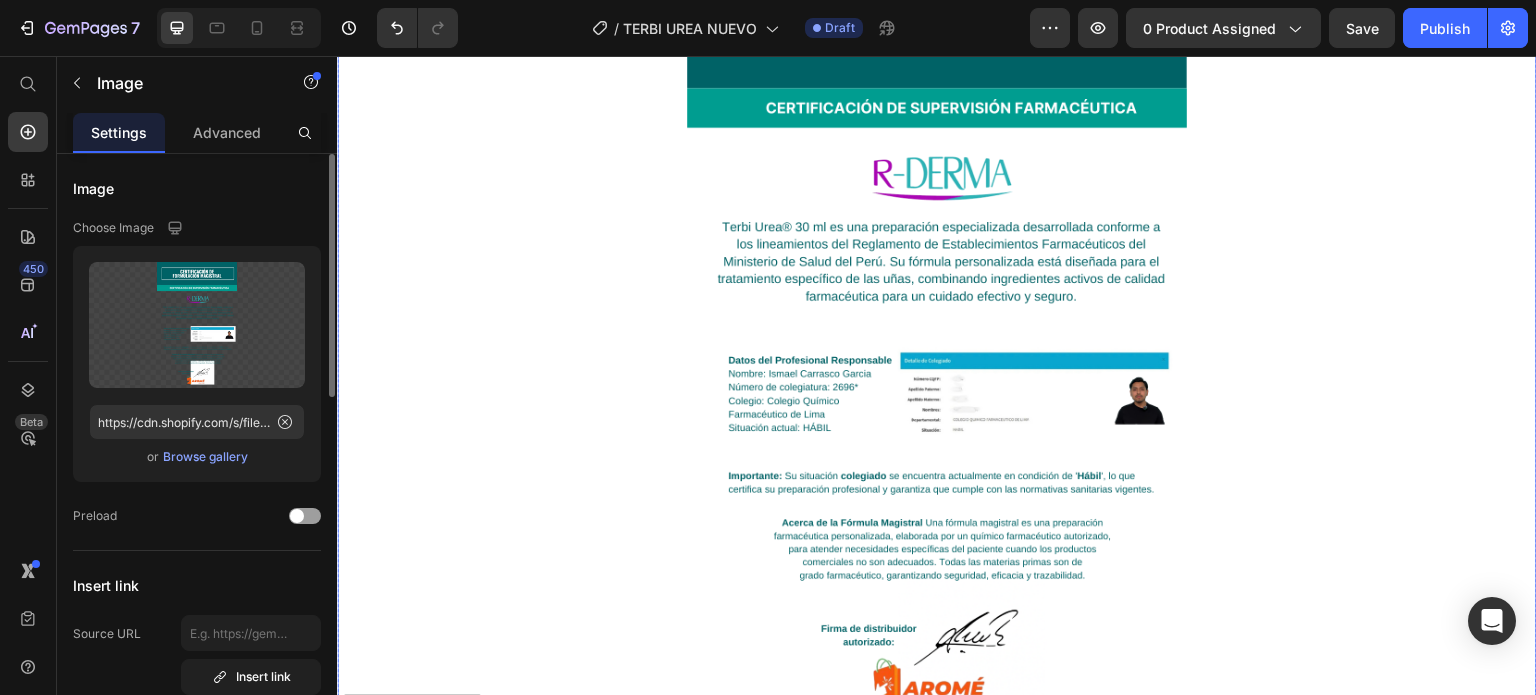 click at bounding box center [937, 338] 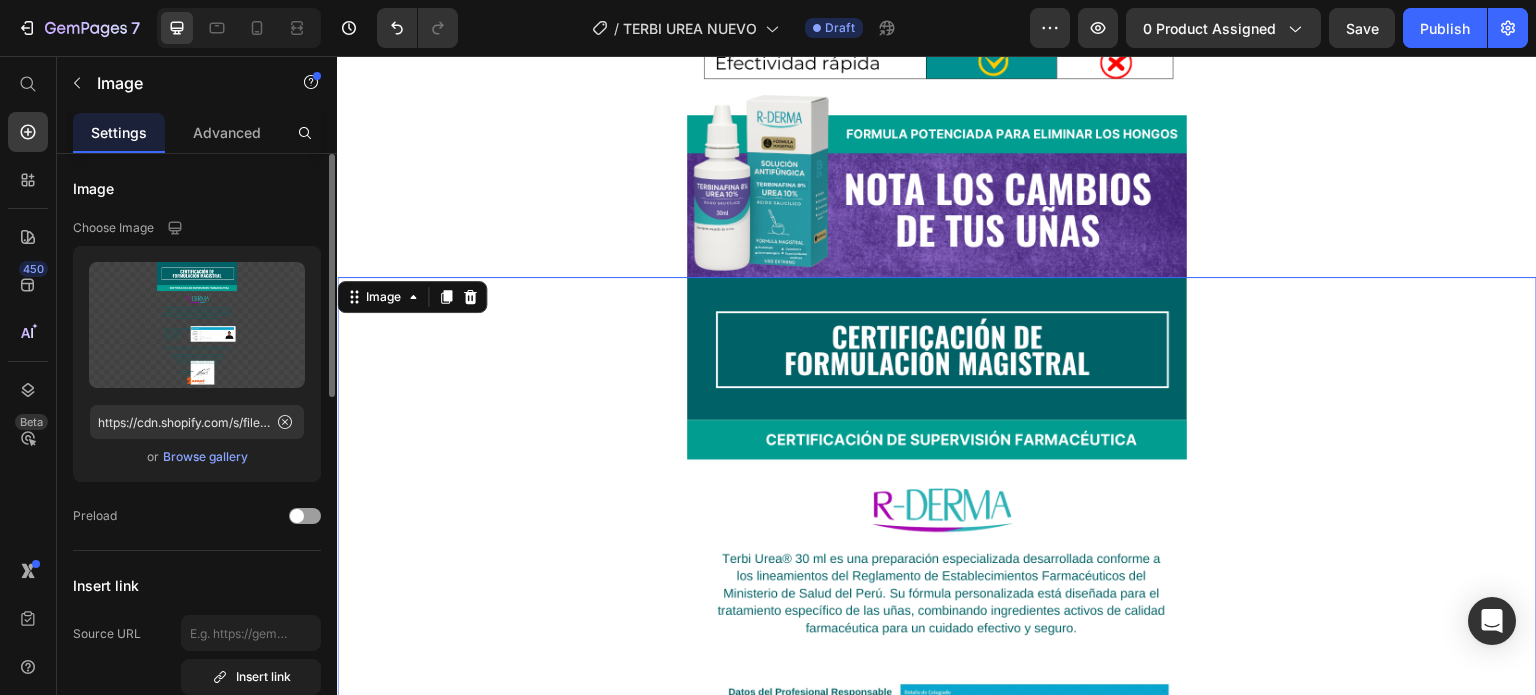 scroll, scrollTop: 4854, scrollLeft: 0, axis: vertical 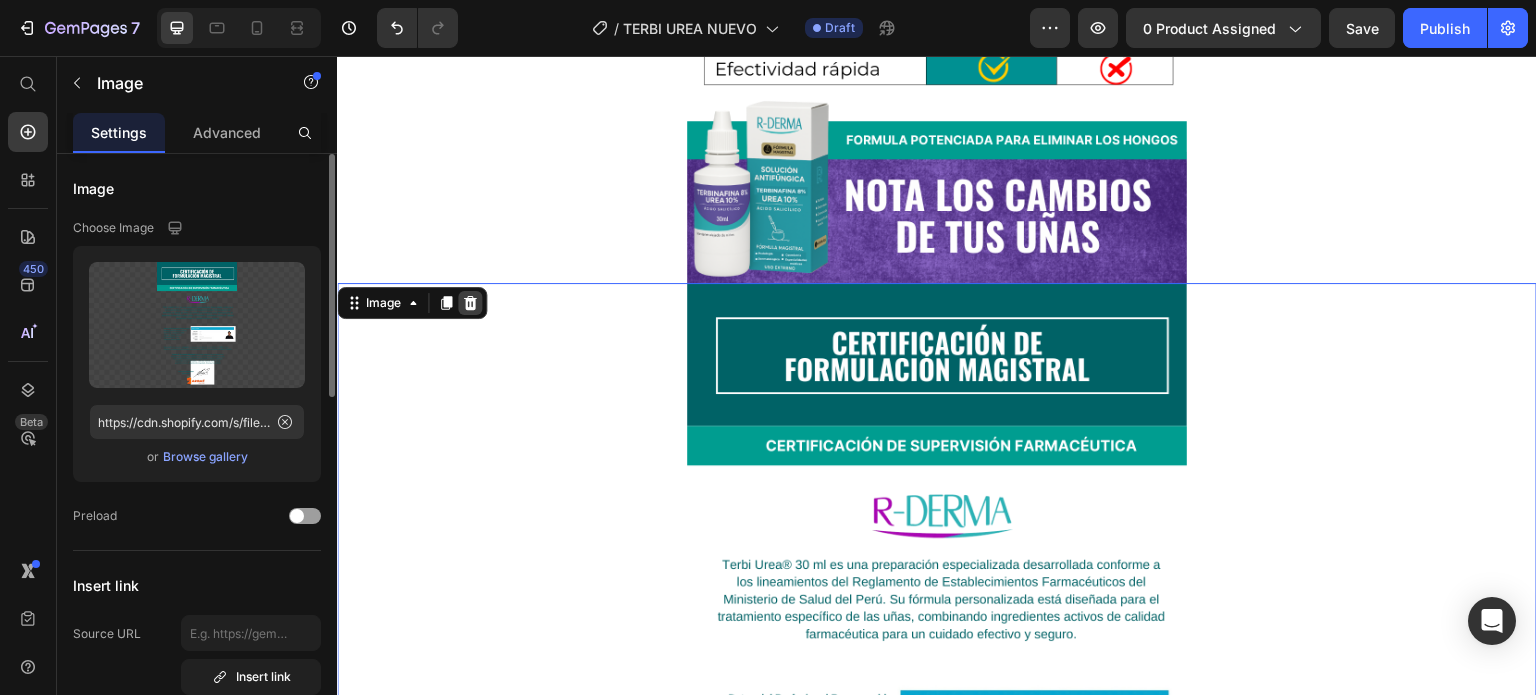 click 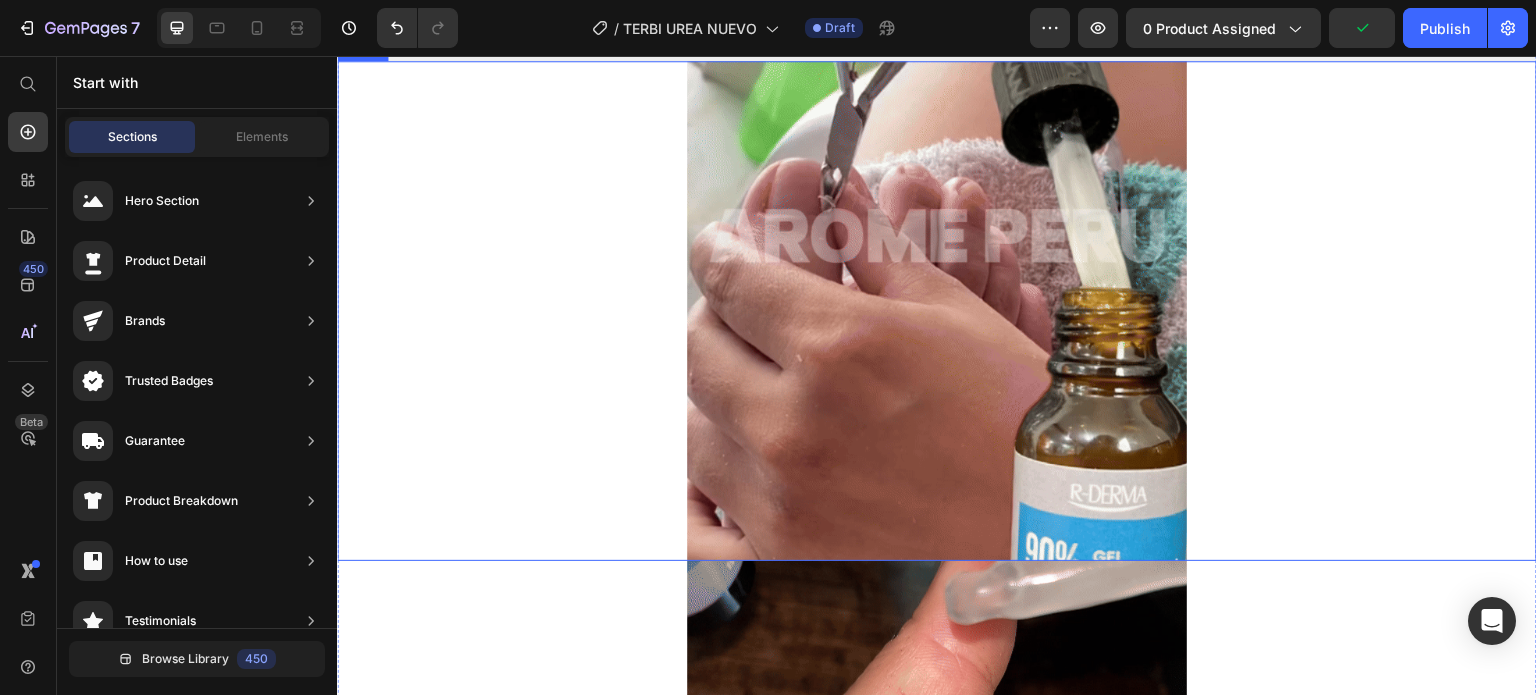 scroll, scrollTop: 6711, scrollLeft: 0, axis: vertical 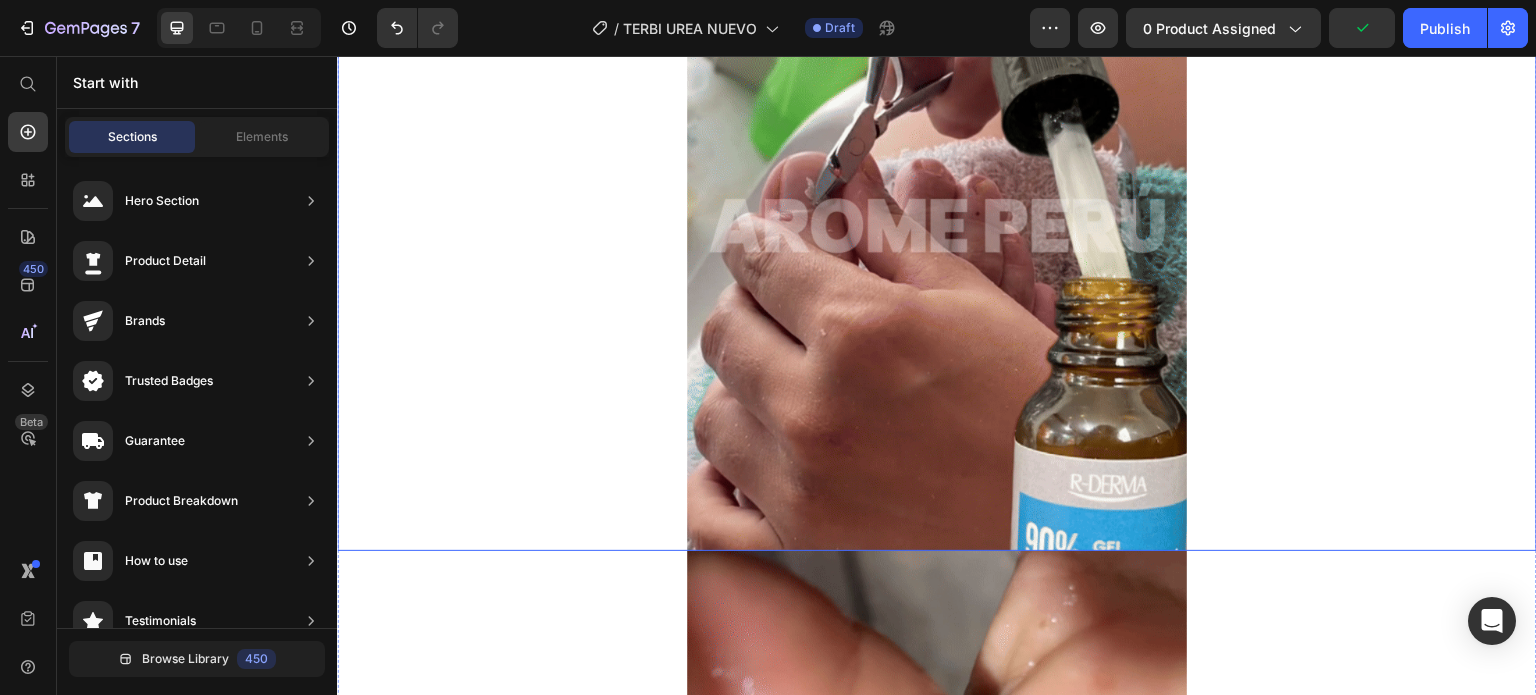 click at bounding box center (937, 301) 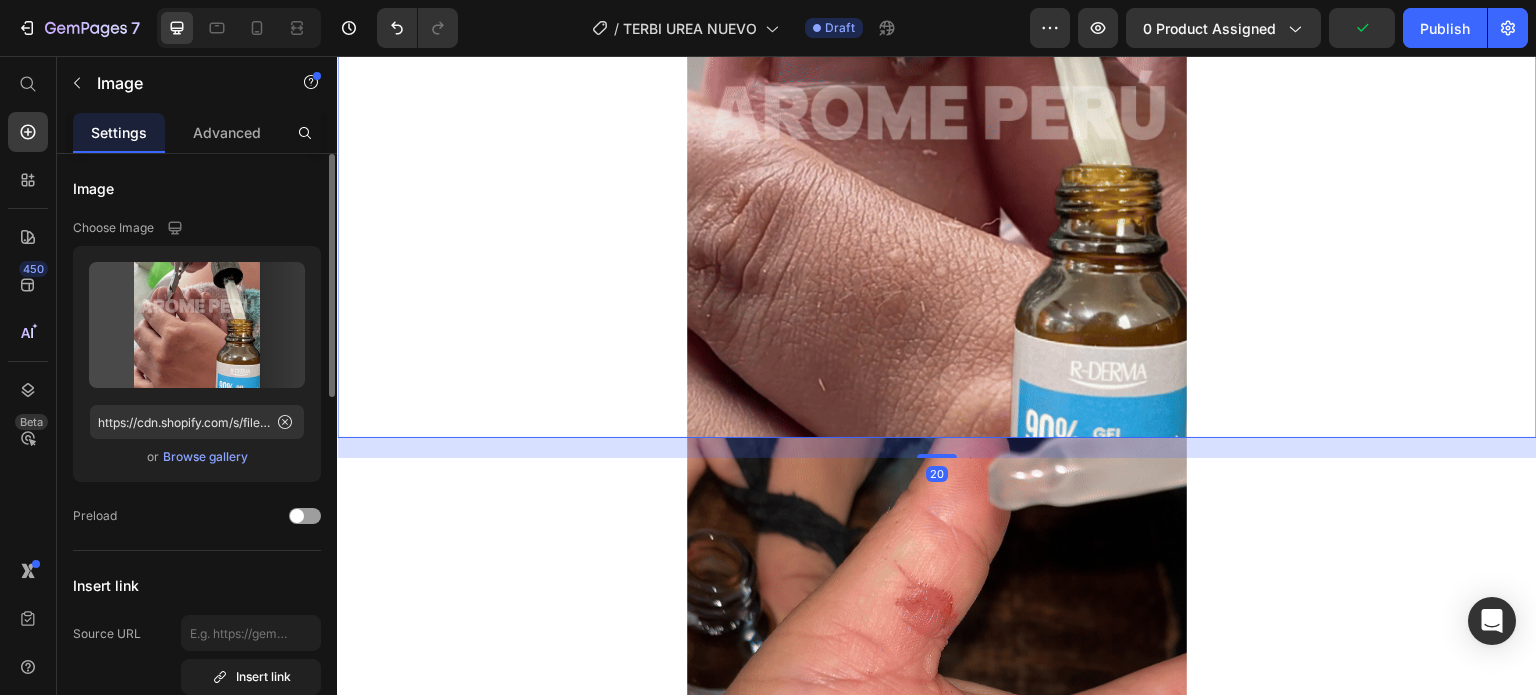 scroll, scrollTop: 6843, scrollLeft: 0, axis: vertical 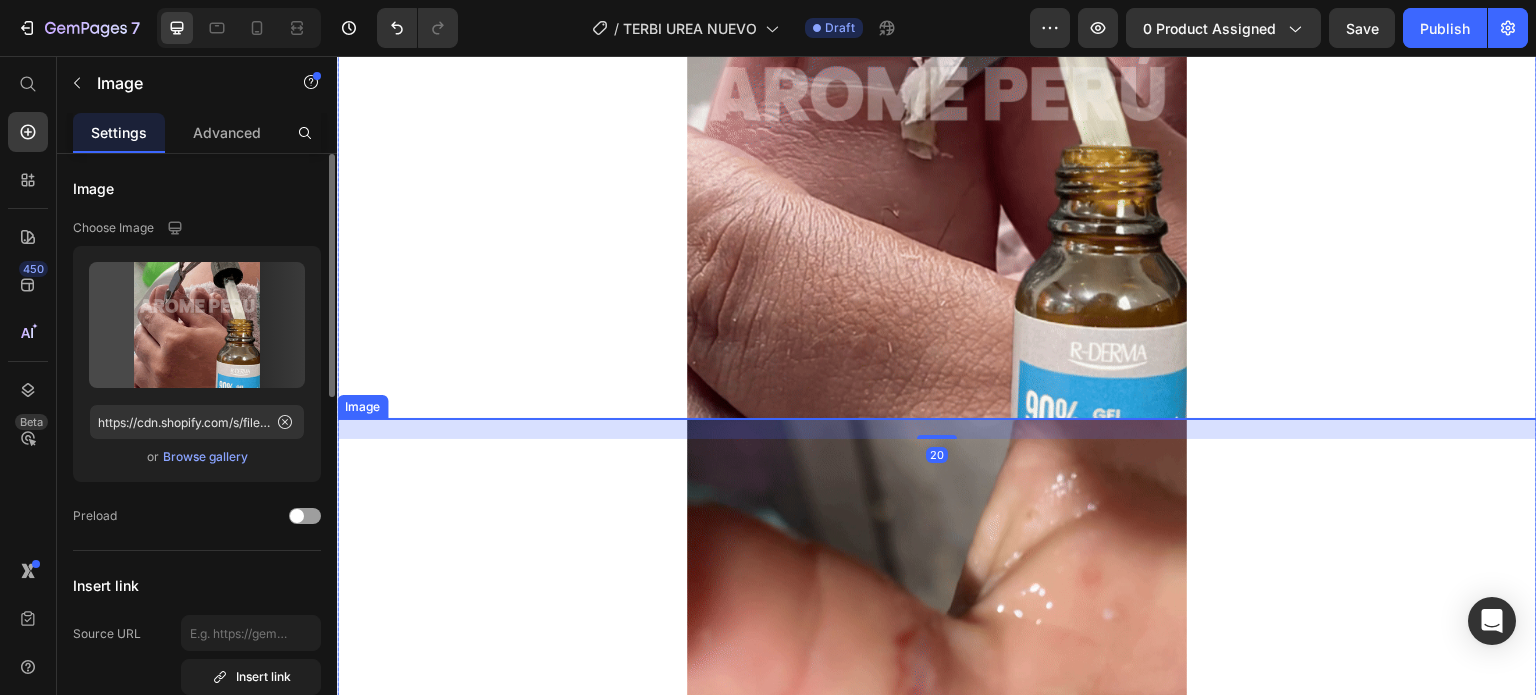click at bounding box center (937, 669) 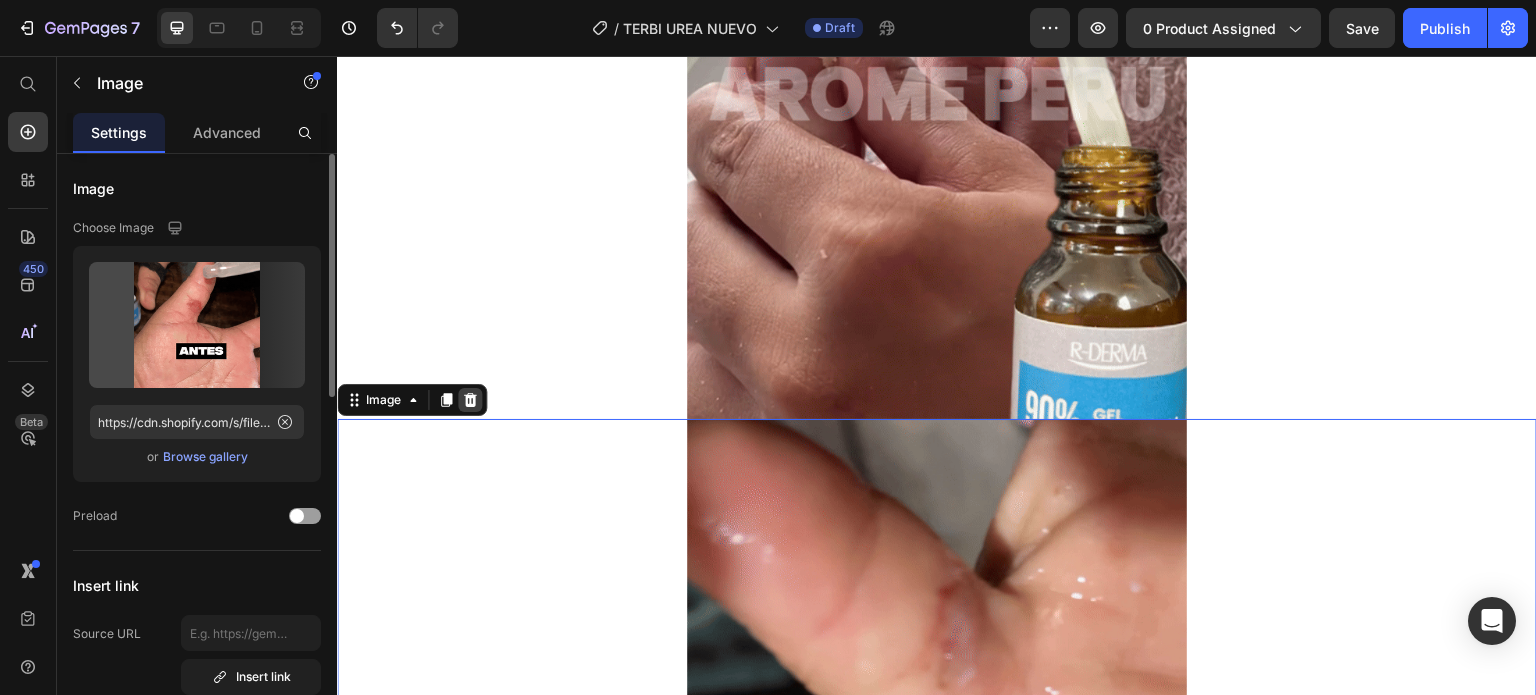 click 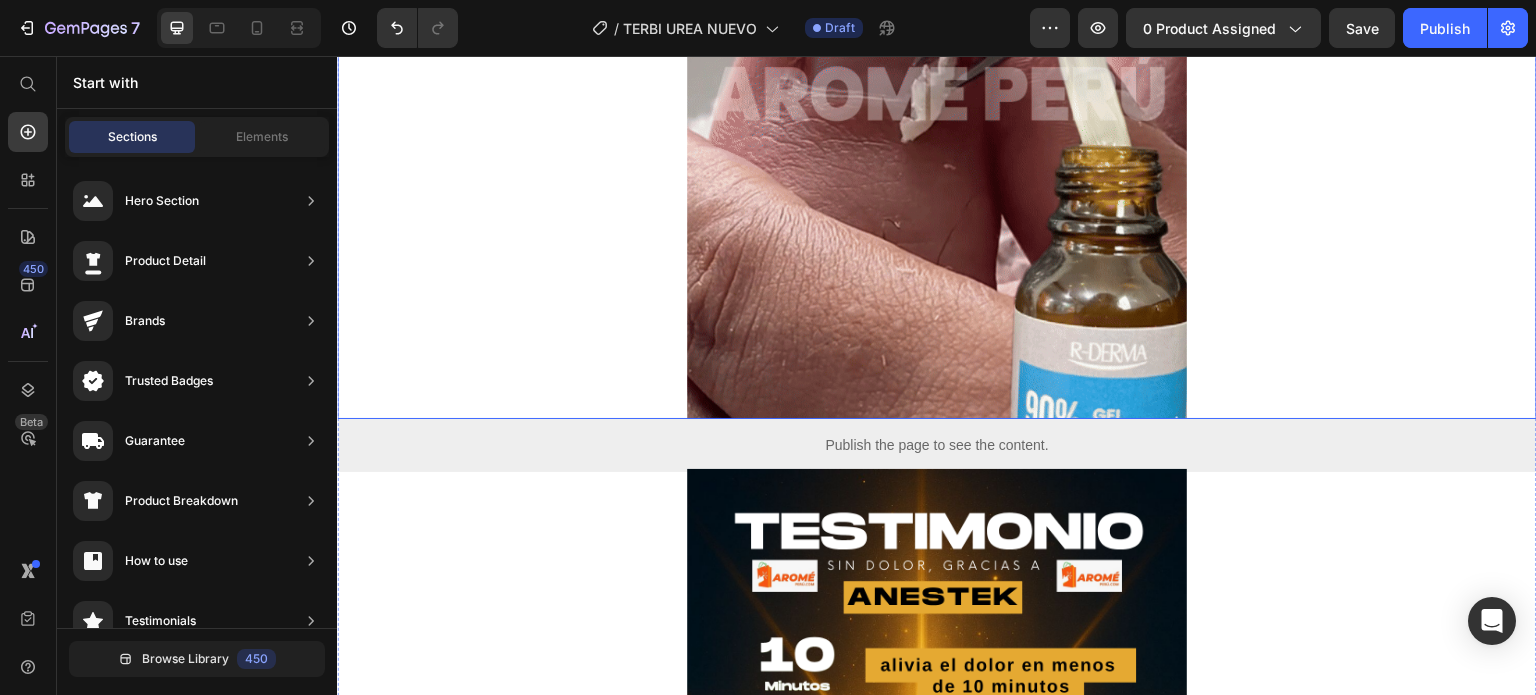 scroll, scrollTop: 6990, scrollLeft: 0, axis: vertical 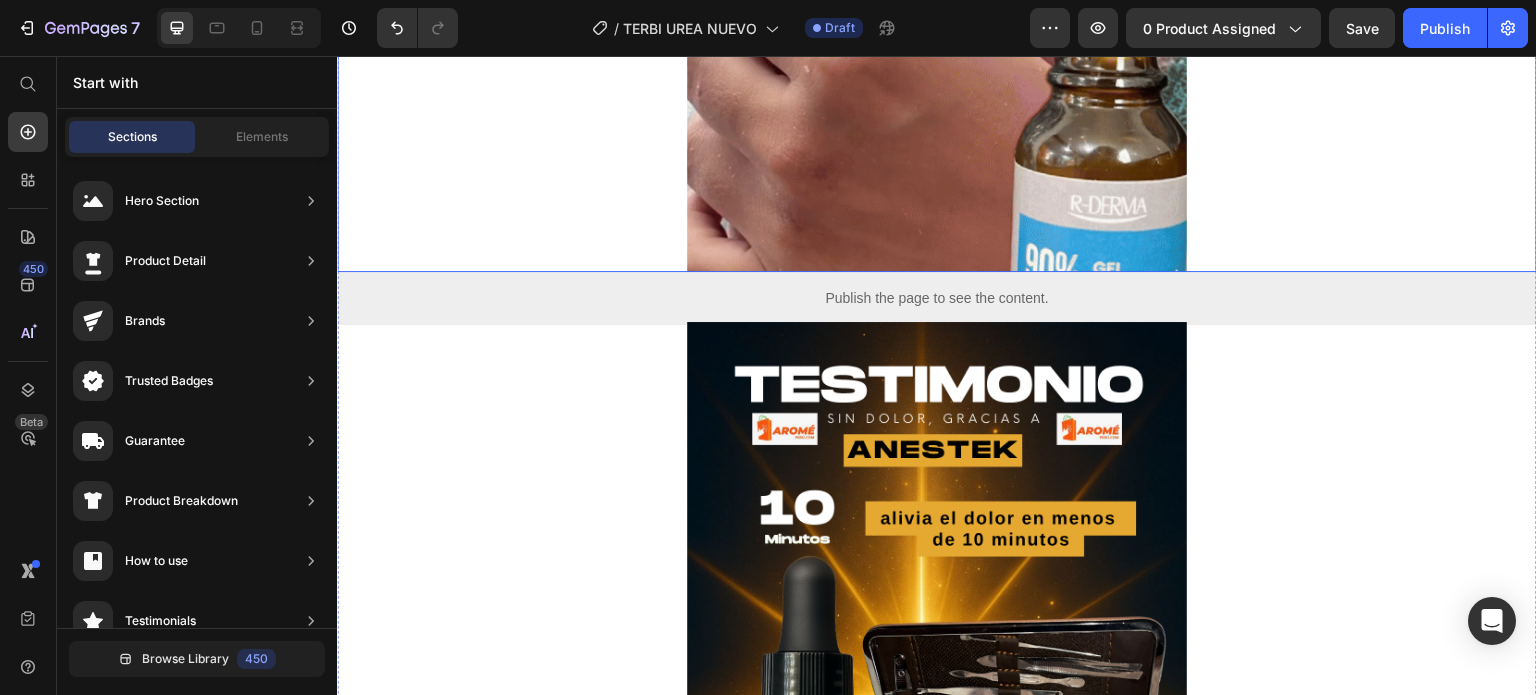 click at bounding box center (937, 714) 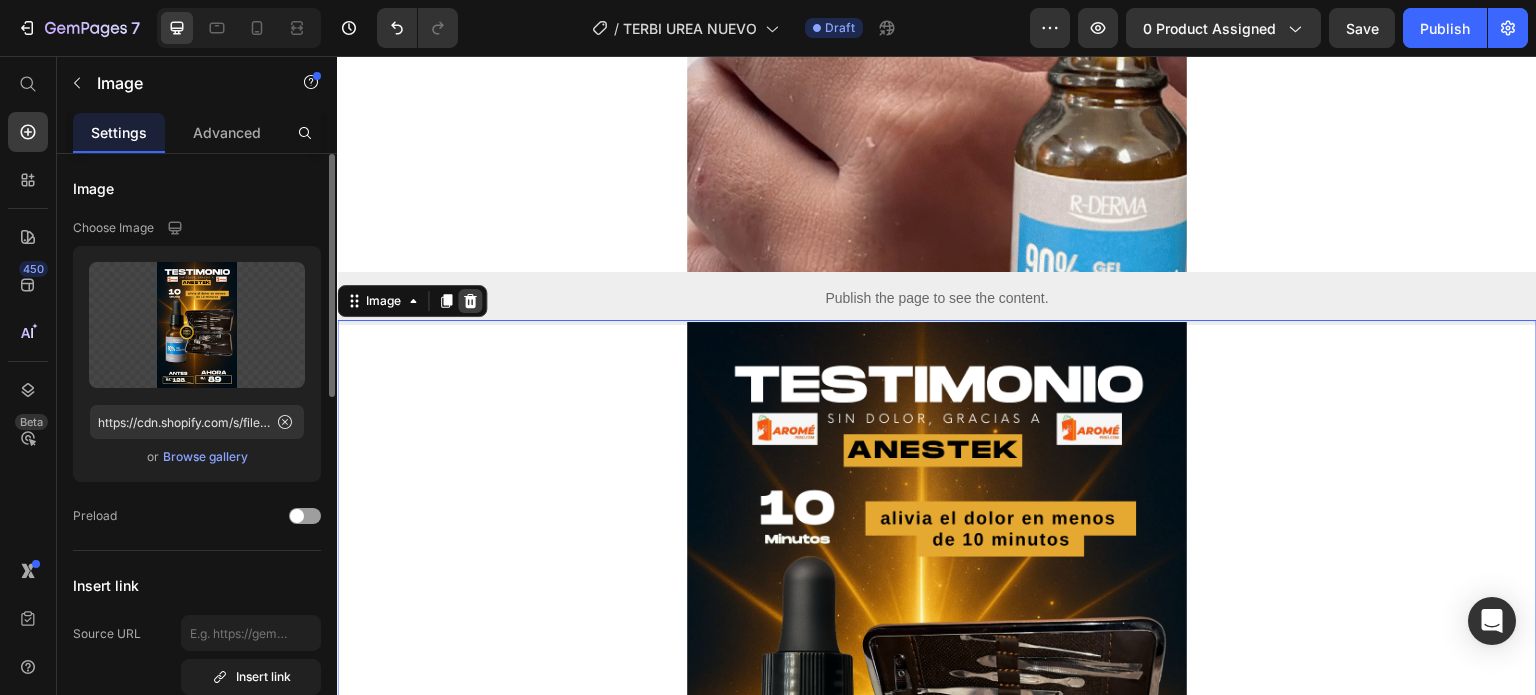 click 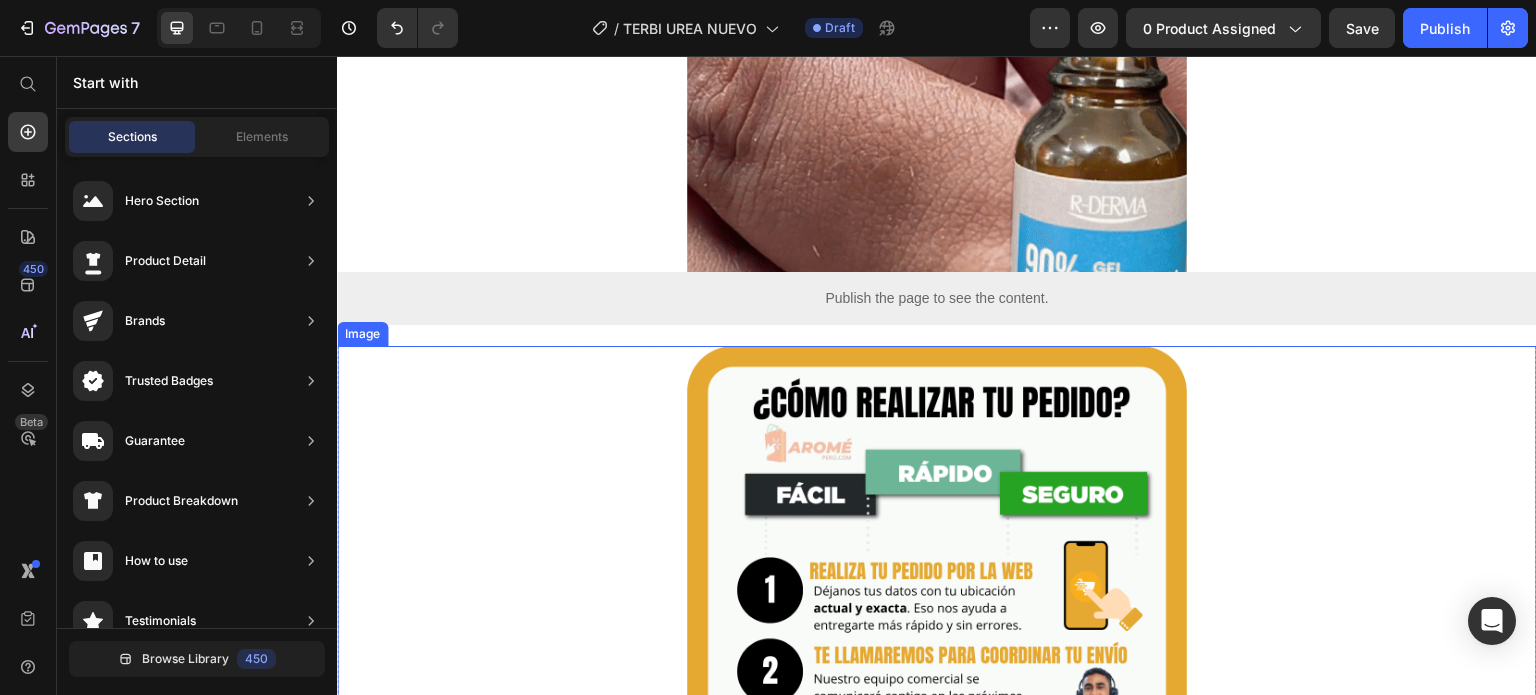 scroll, scrollTop: 7196, scrollLeft: 0, axis: vertical 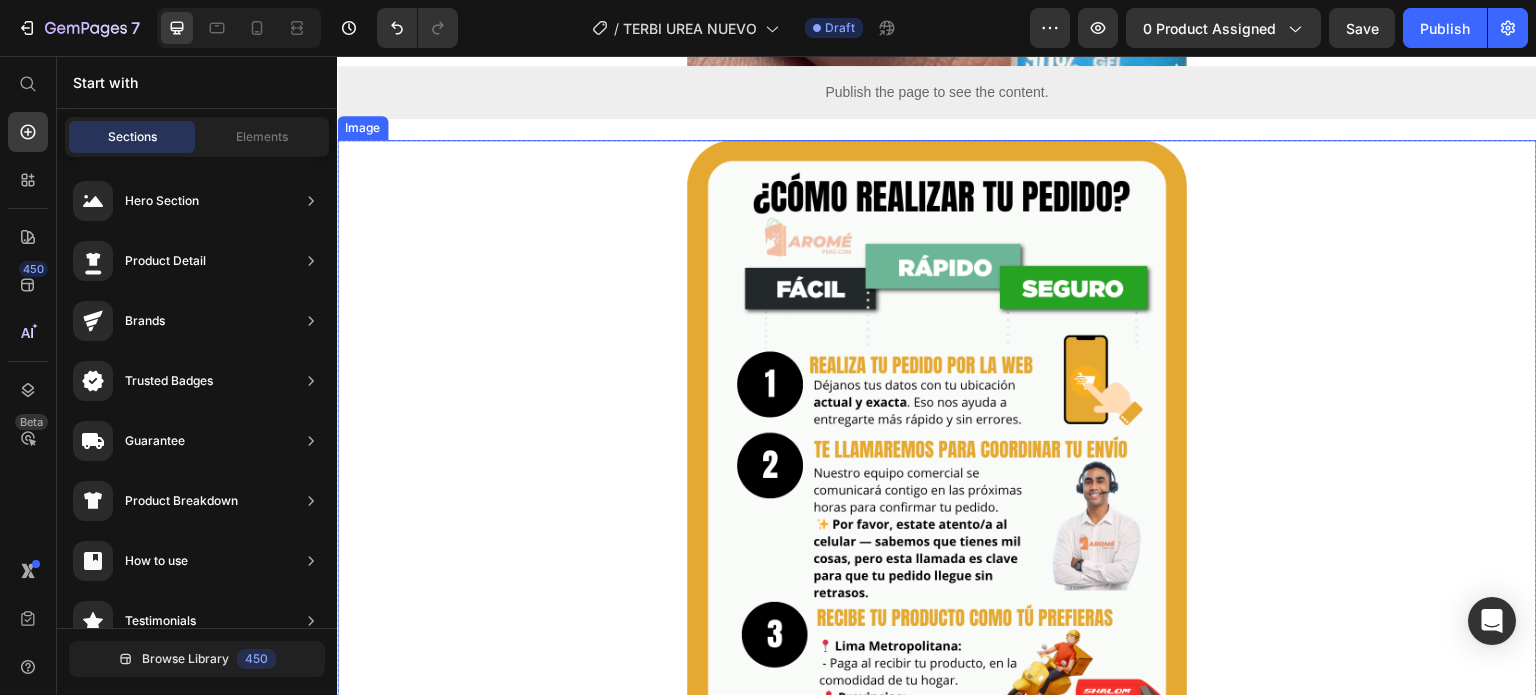 click at bounding box center [937, 533] 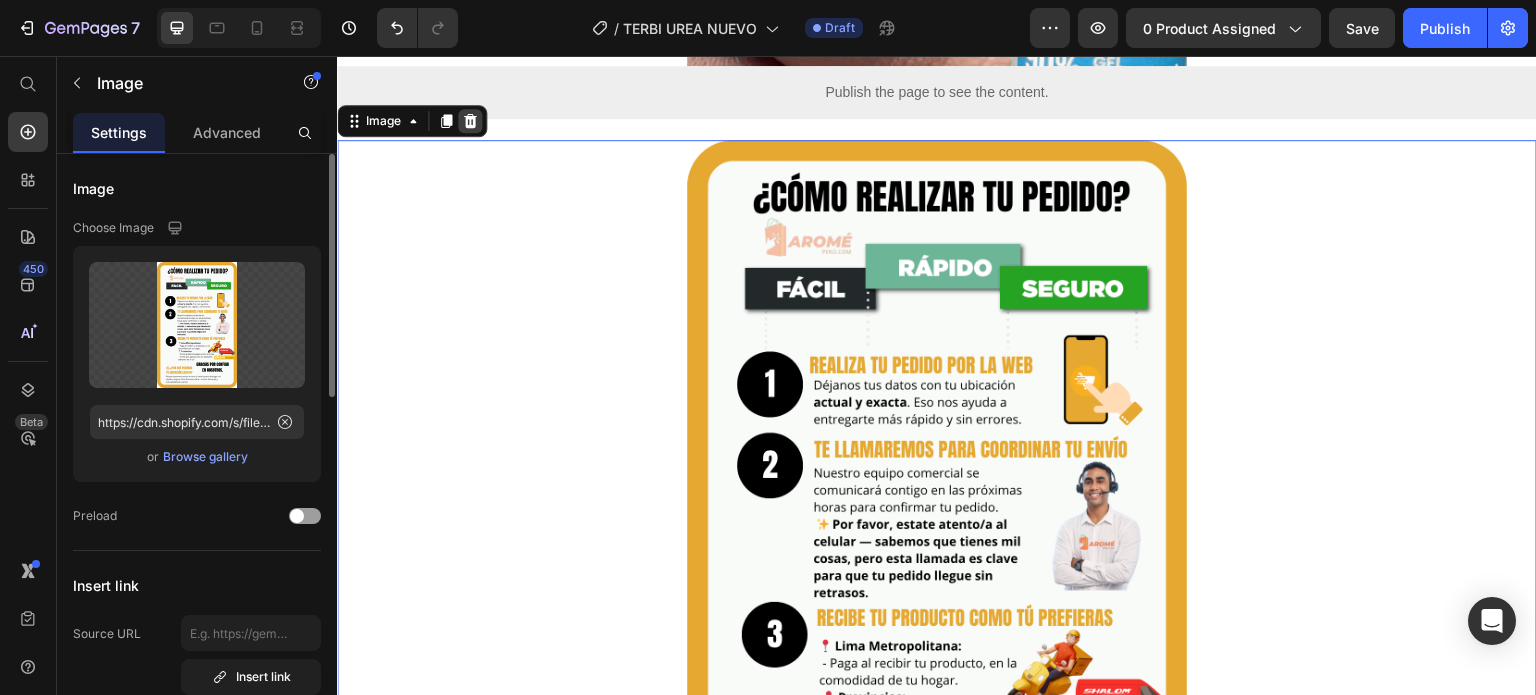 click 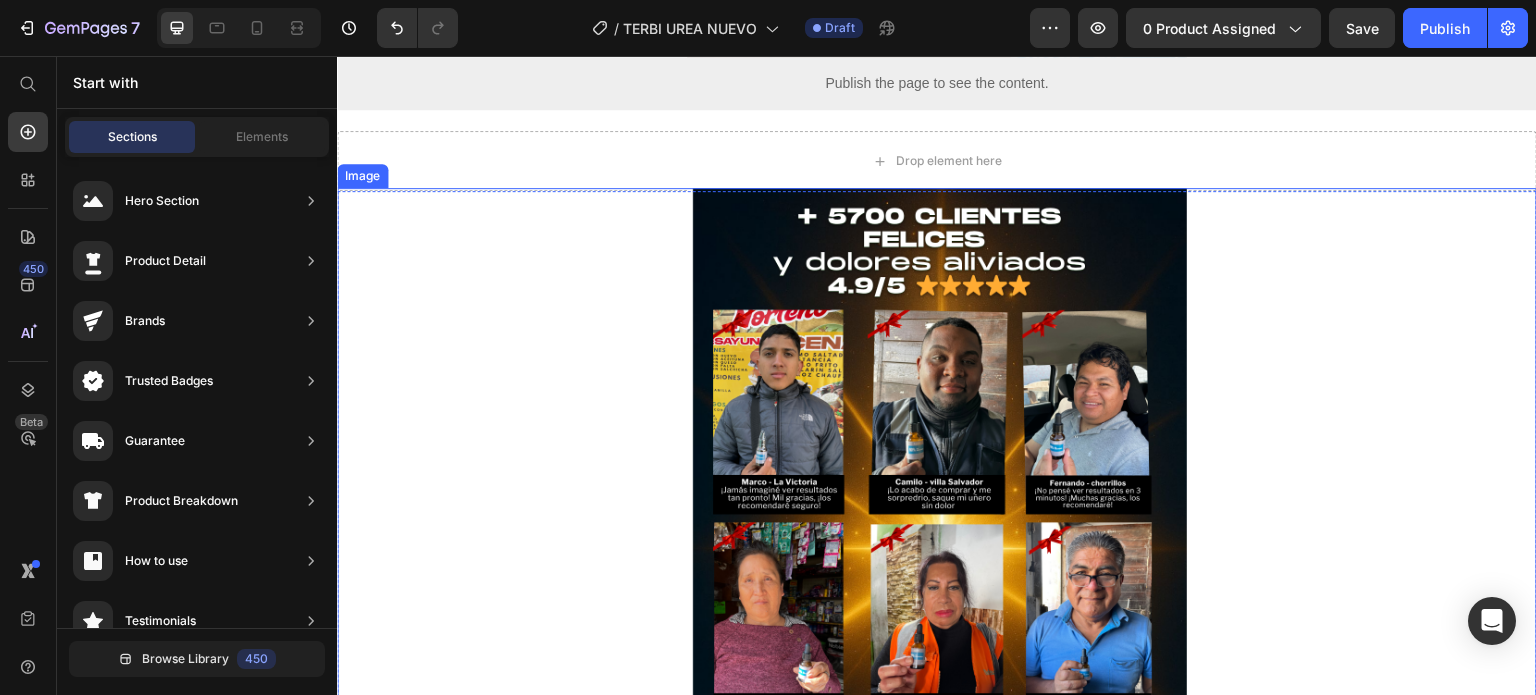 scroll, scrollTop: 7203, scrollLeft: 0, axis: vertical 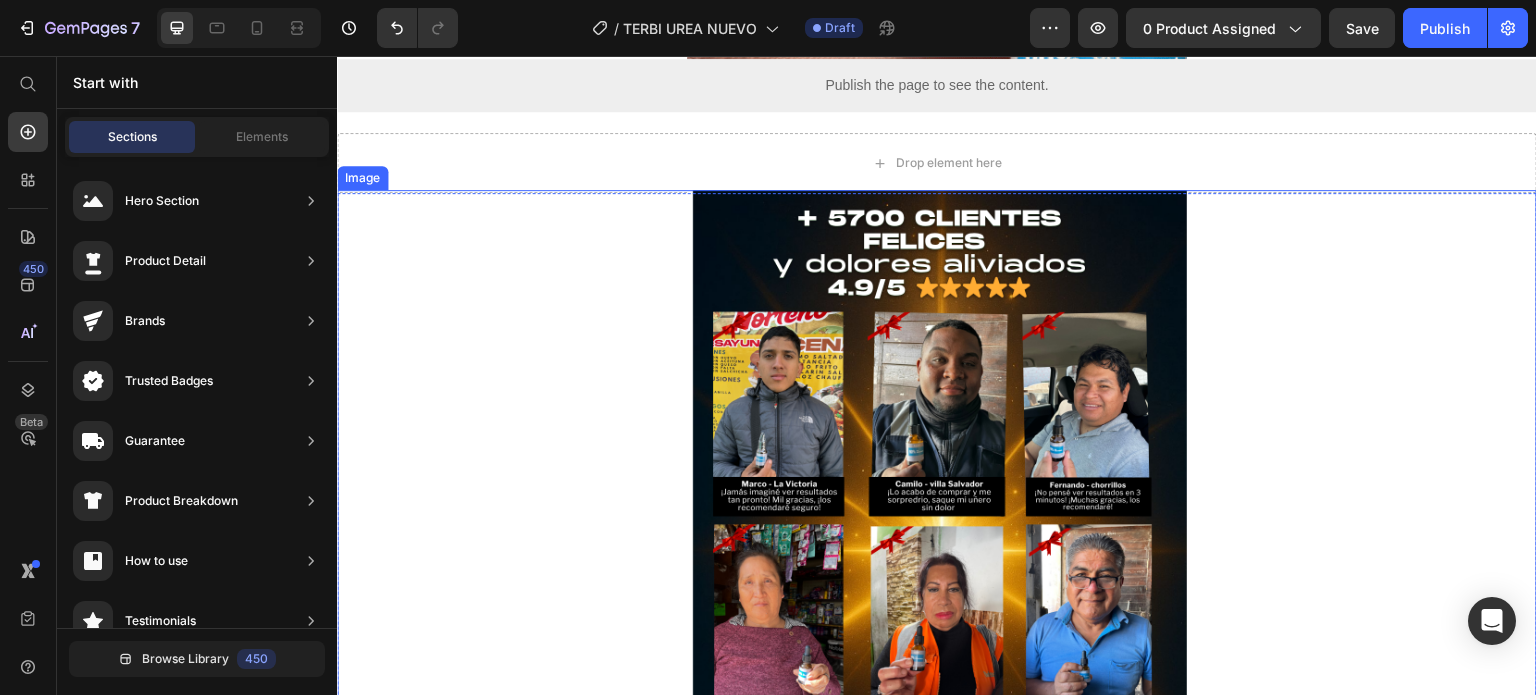 click at bounding box center (937, 583) 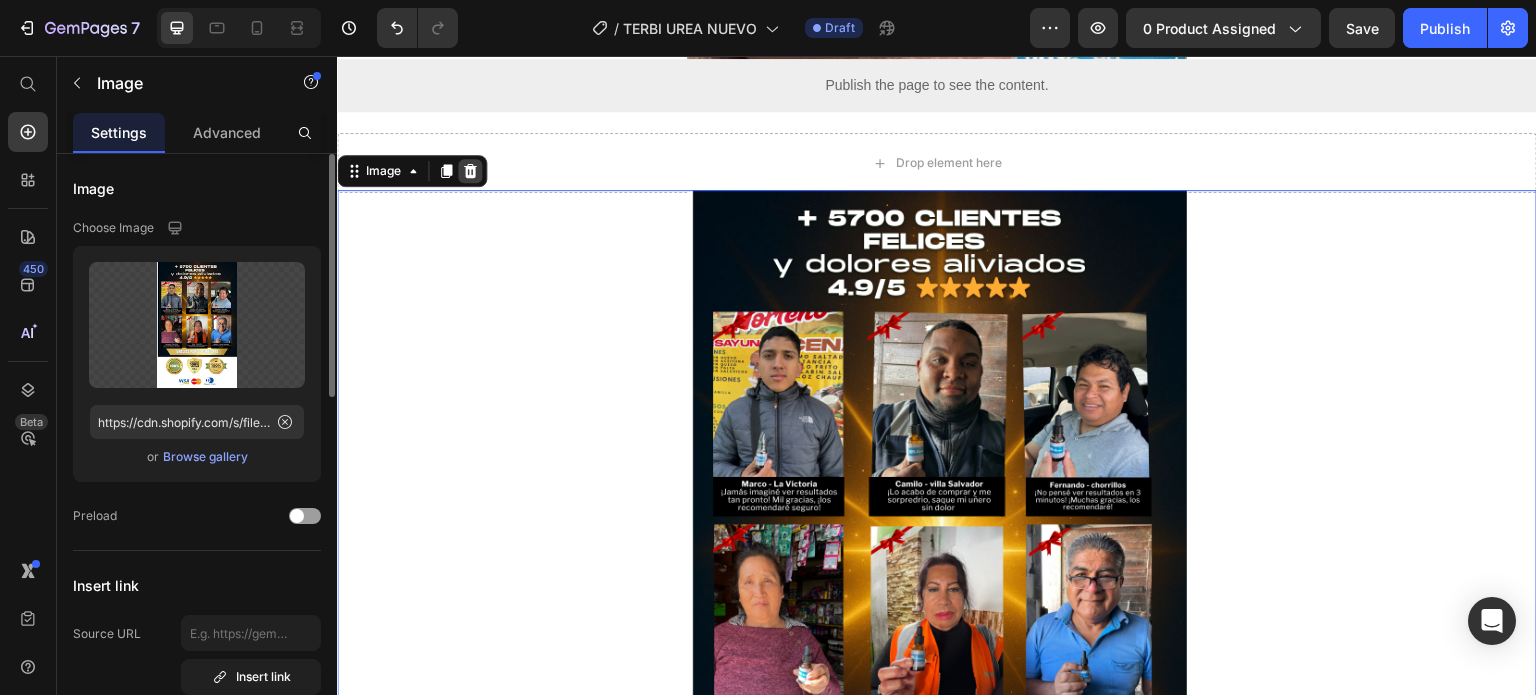 click 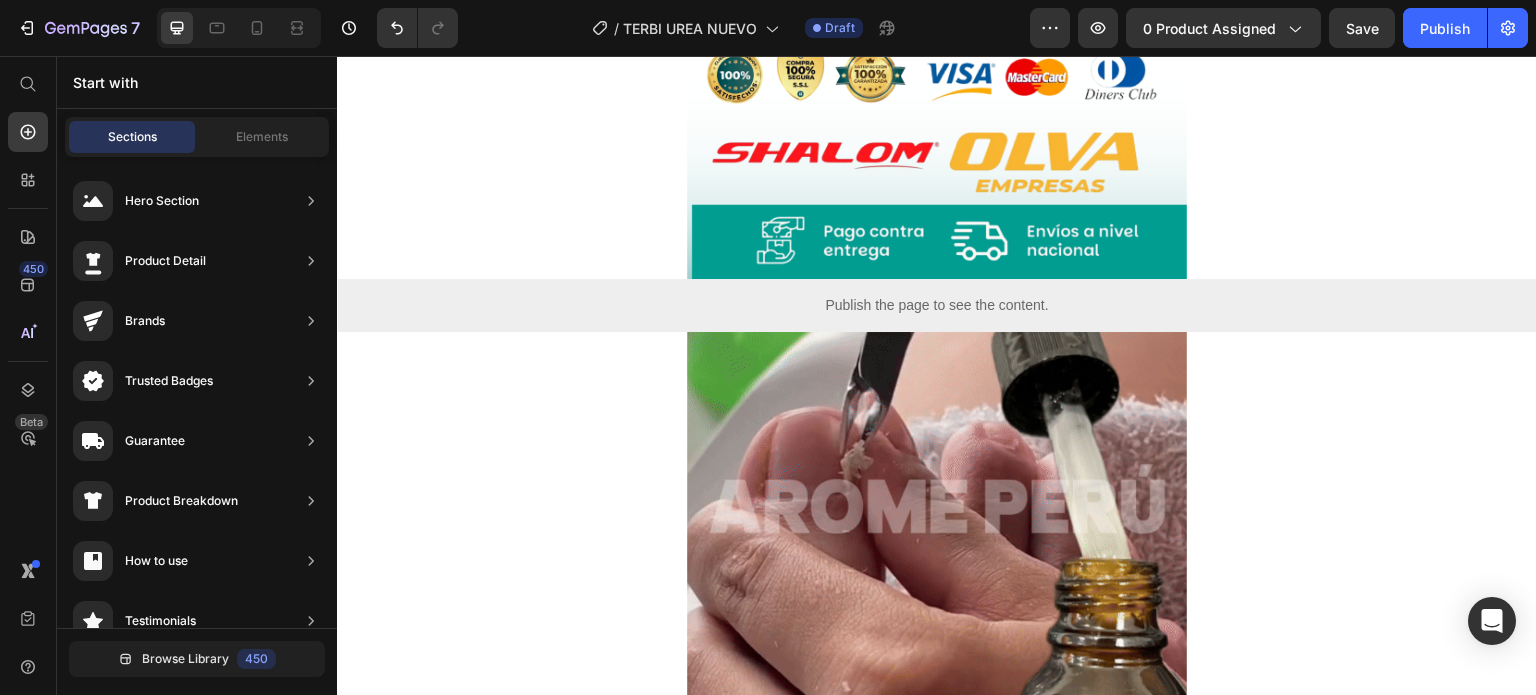 scroll, scrollTop: 6444, scrollLeft: 0, axis: vertical 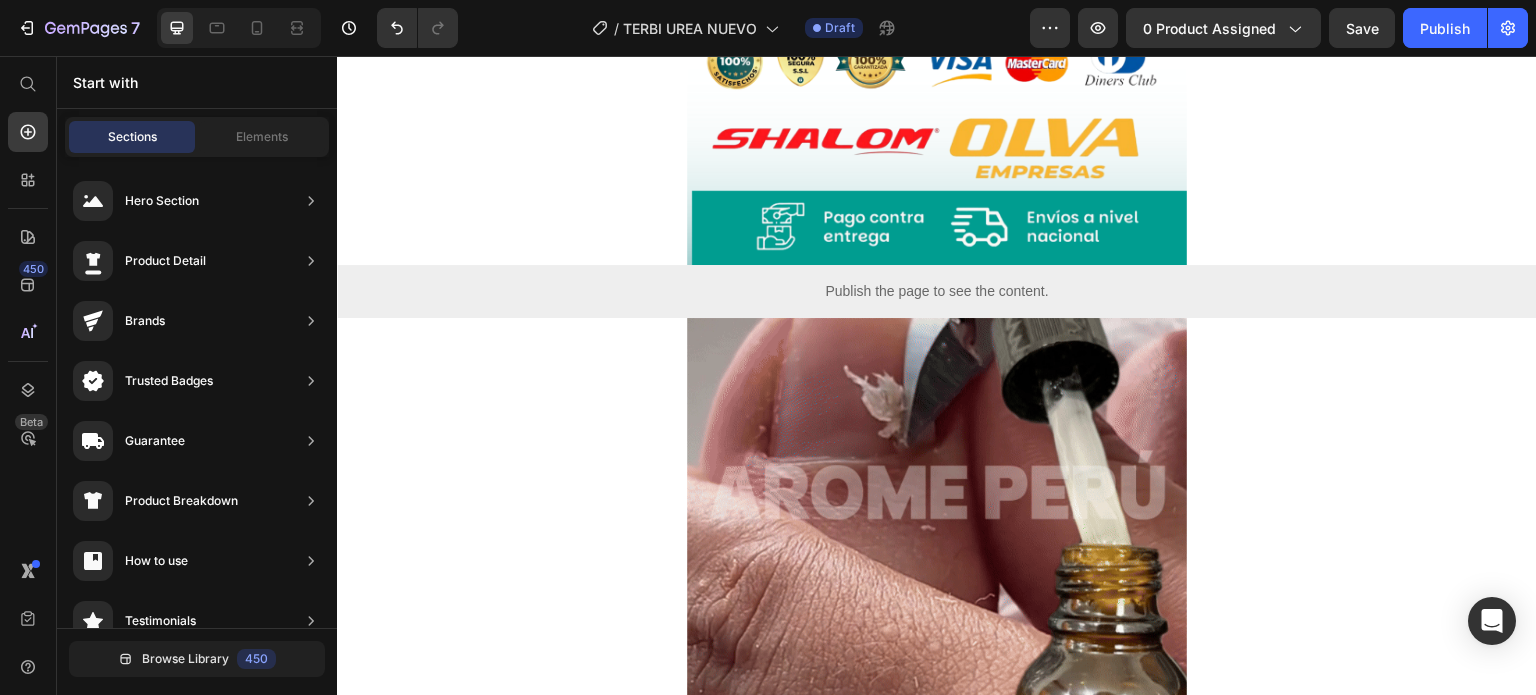 click at bounding box center (937, 568) 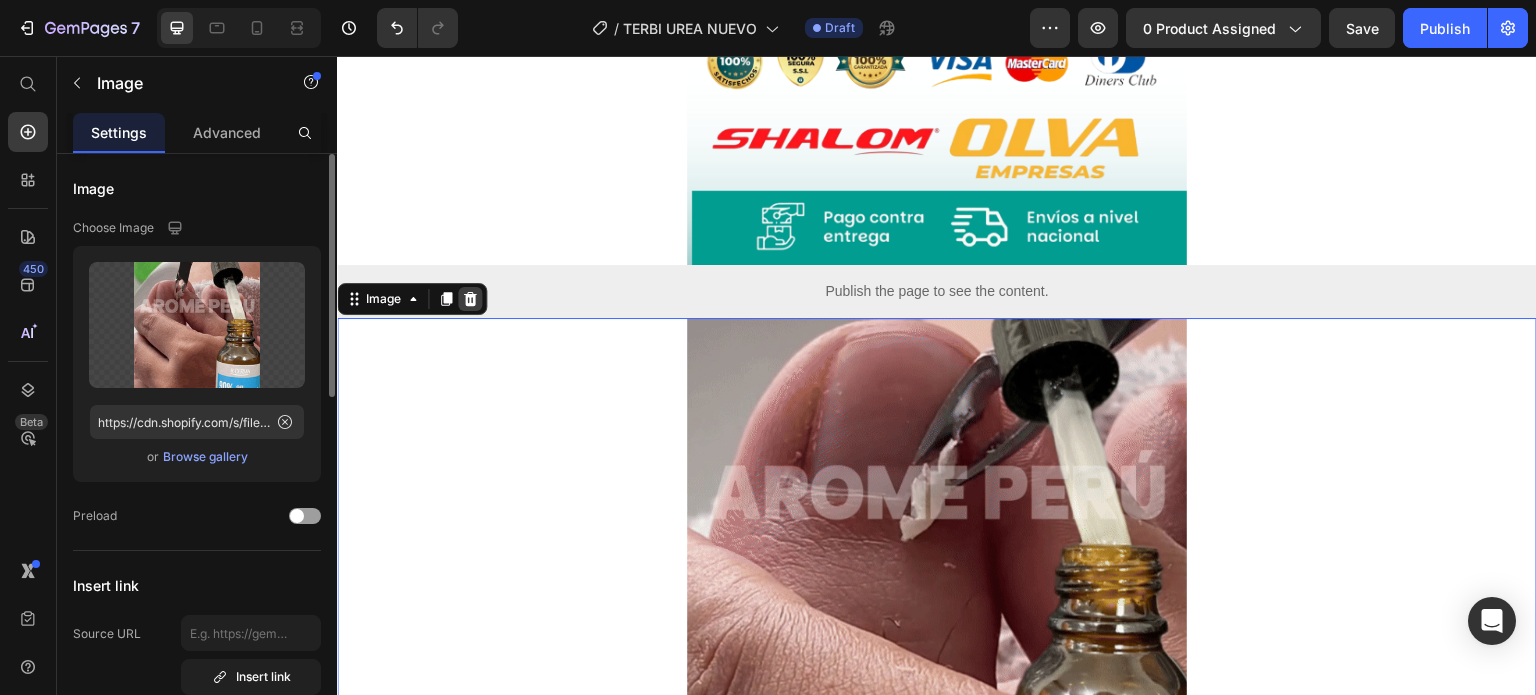click at bounding box center (470, 299) 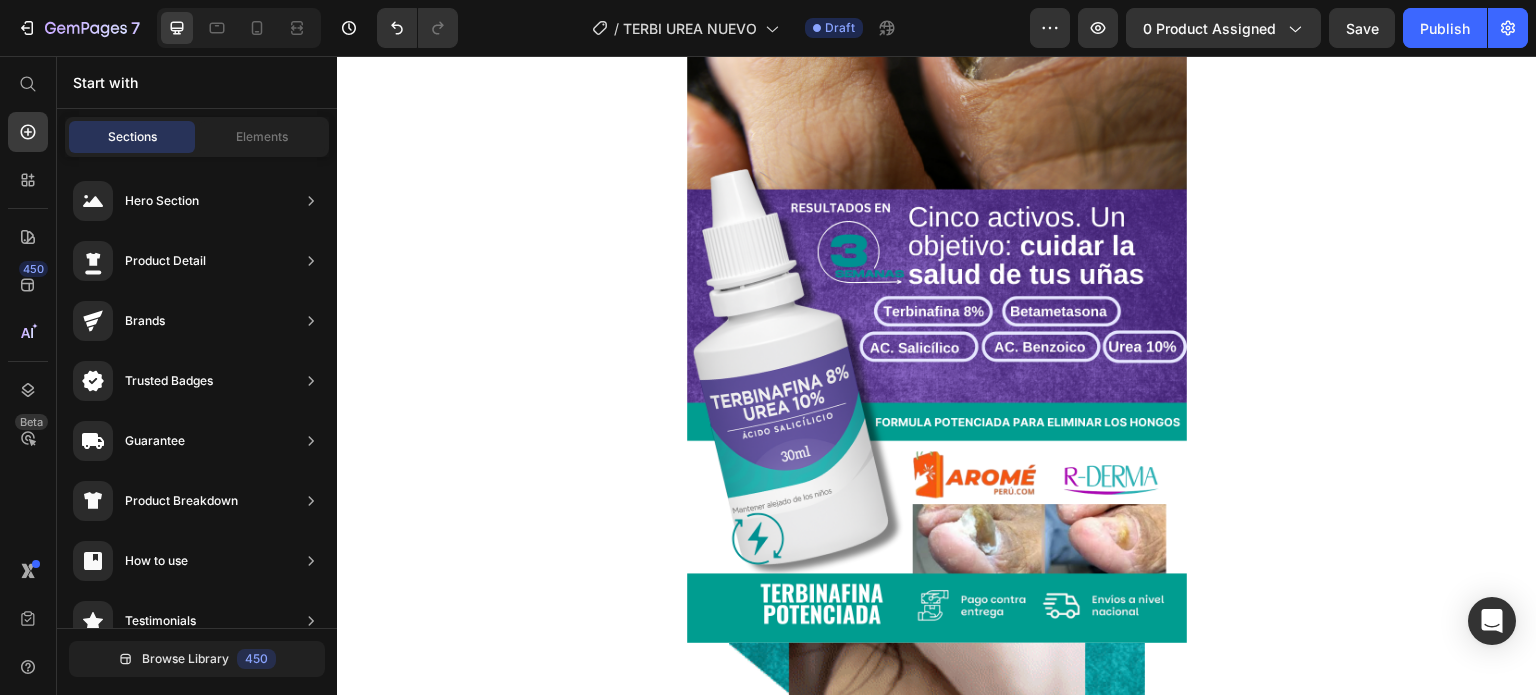 scroll, scrollTop: 0, scrollLeft: 0, axis: both 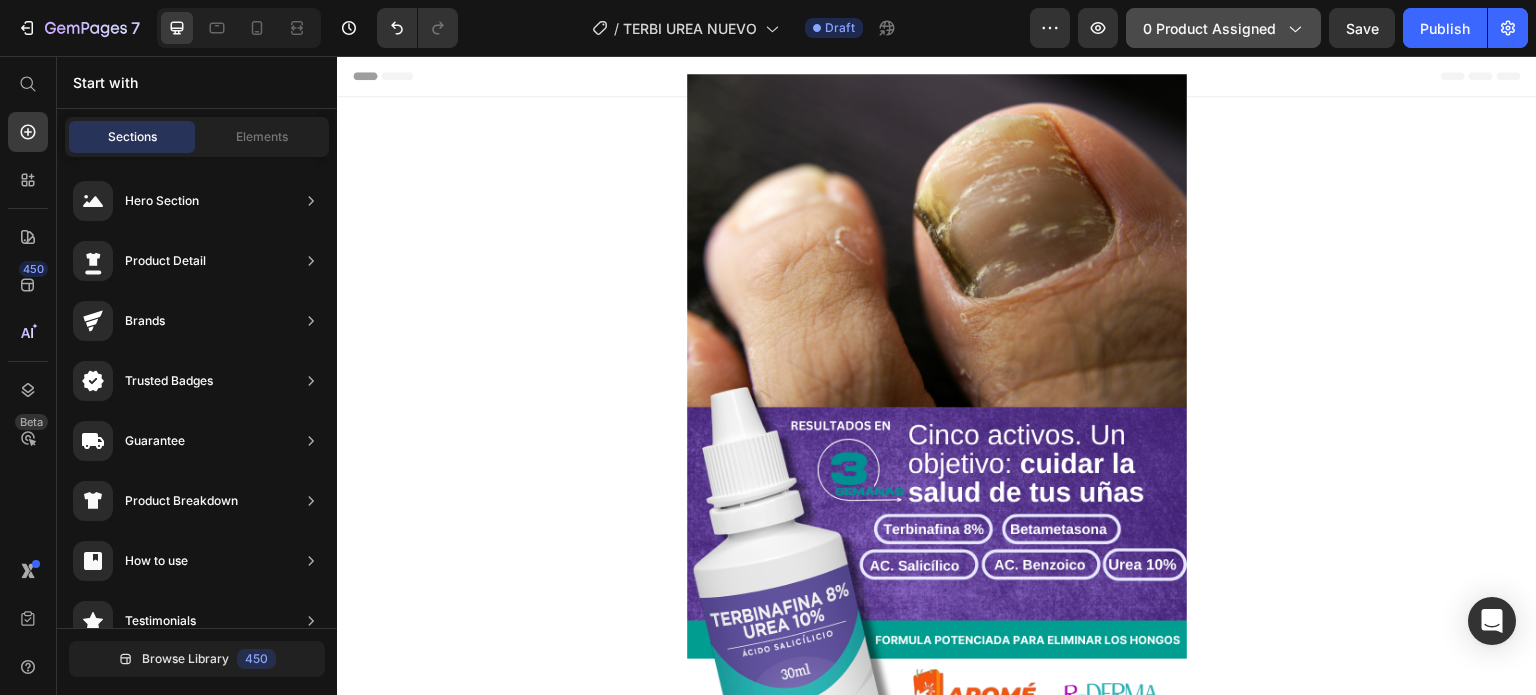 click on "0 product assigned" at bounding box center [1223, 28] 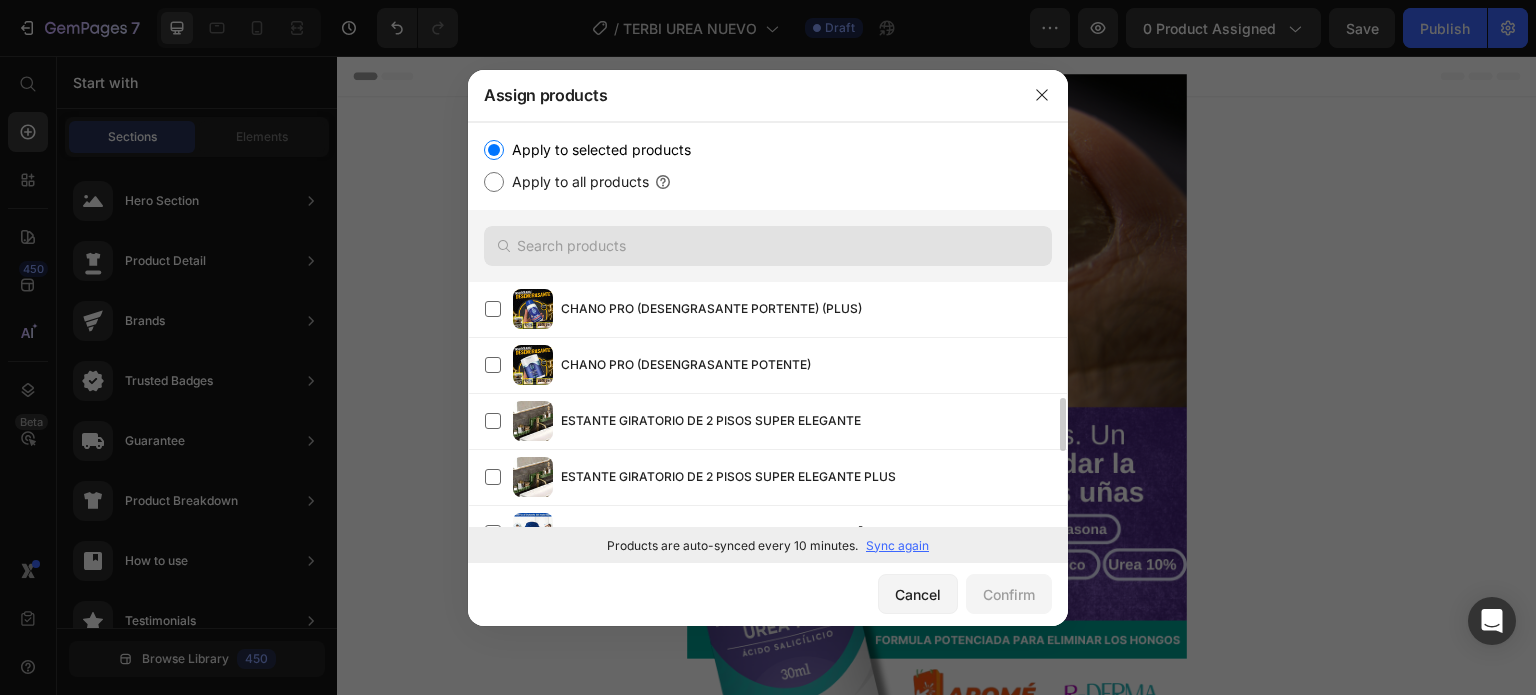 scroll, scrollTop: 516, scrollLeft: 0, axis: vertical 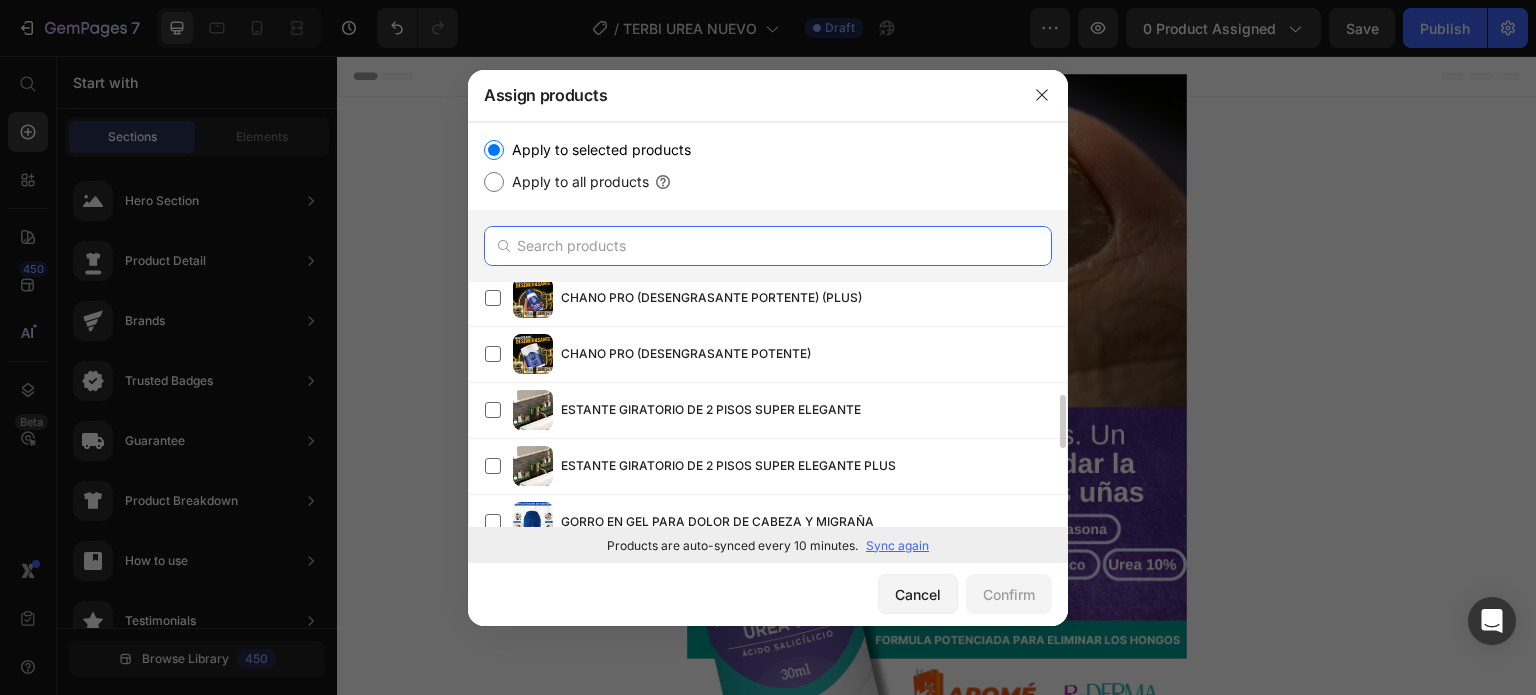 click at bounding box center [768, 246] 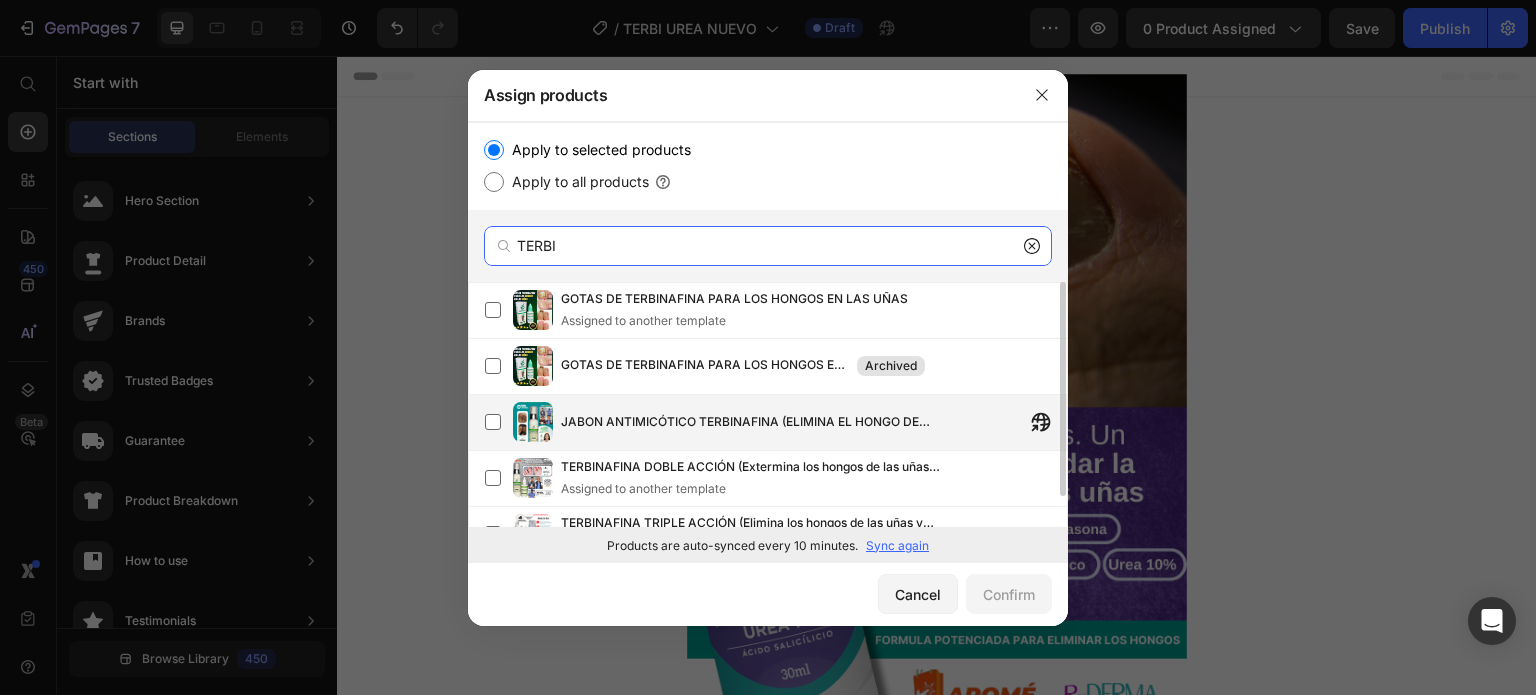 scroll, scrollTop: 35, scrollLeft: 0, axis: vertical 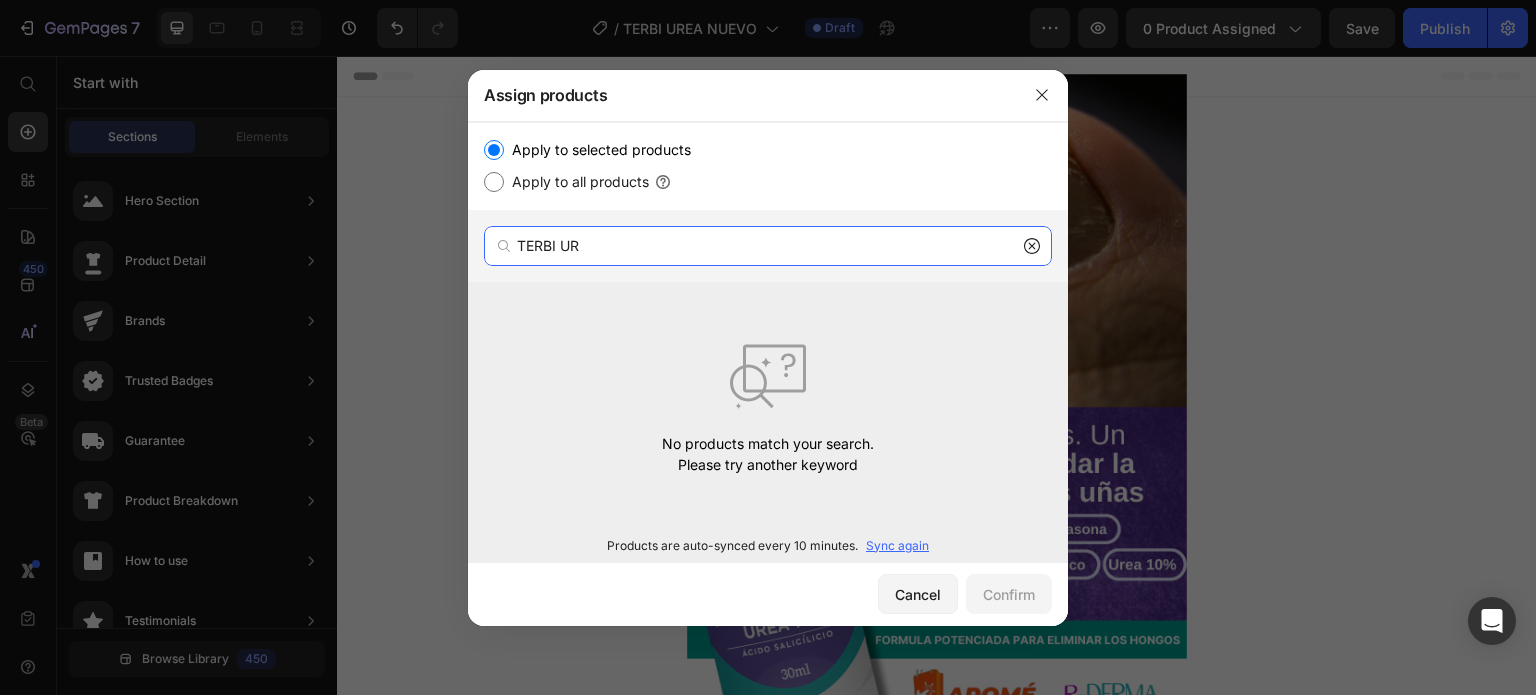 type on "TERBI UR" 